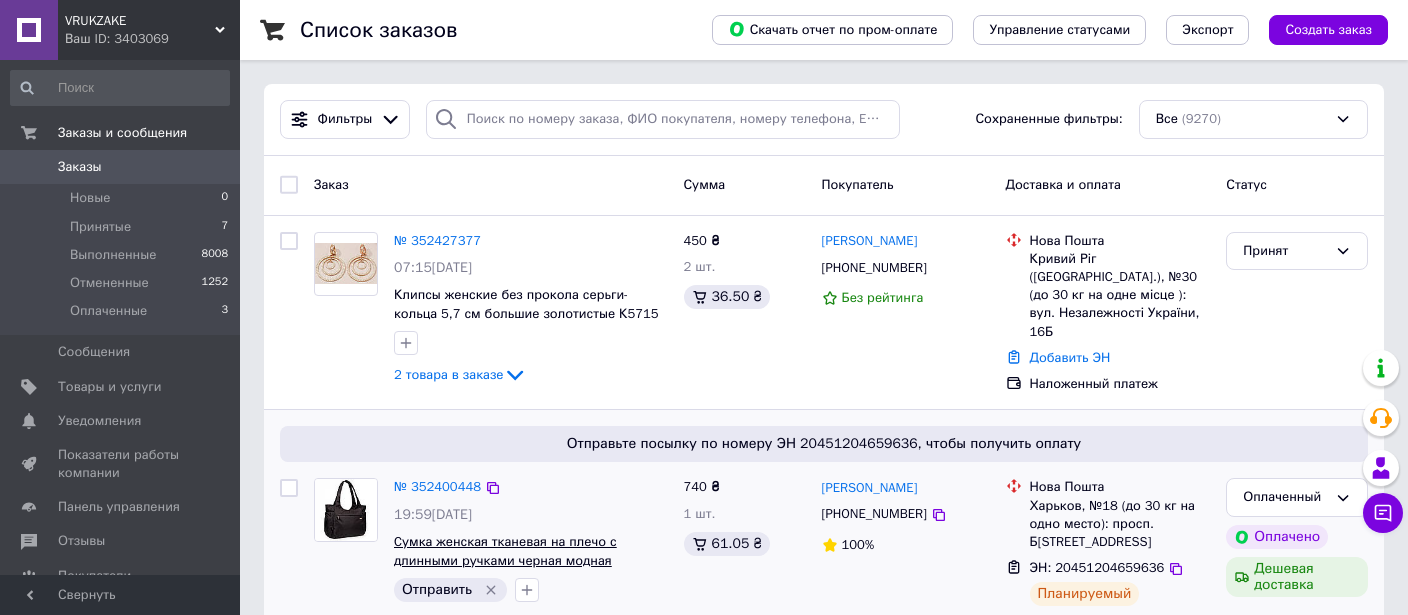 scroll, scrollTop: 211, scrollLeft: 0, axis: vertical 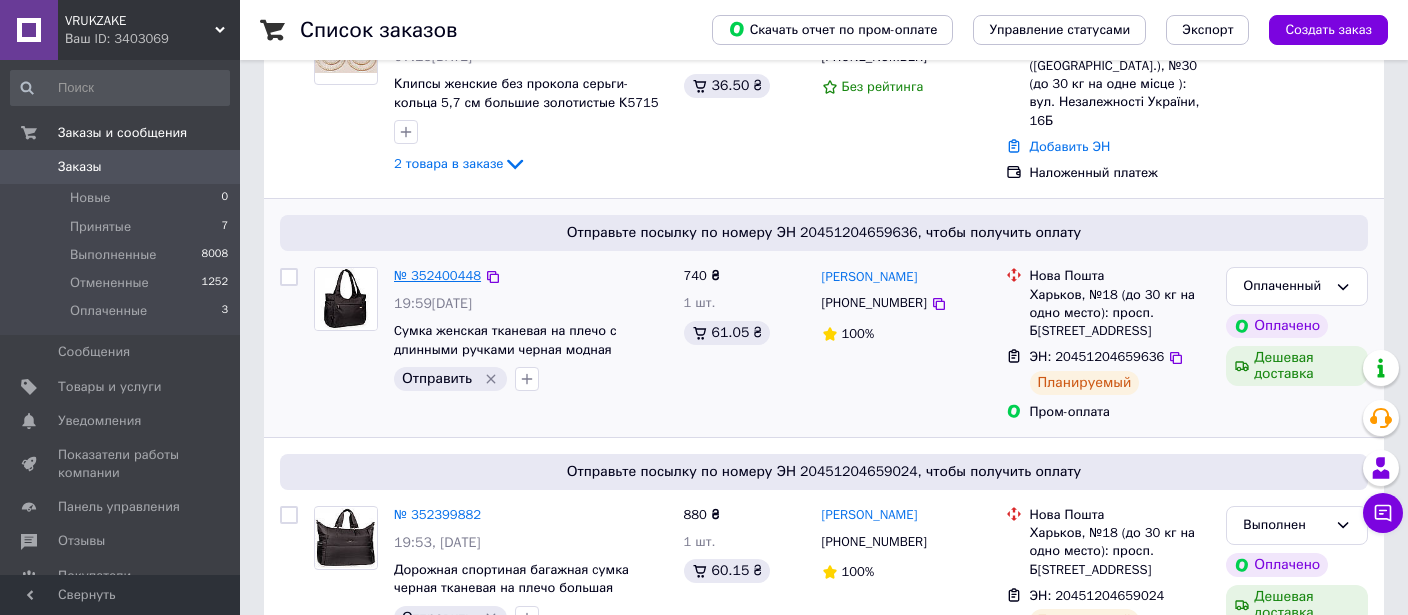 click on "№ 352400448" at bounding box center [437, 275] 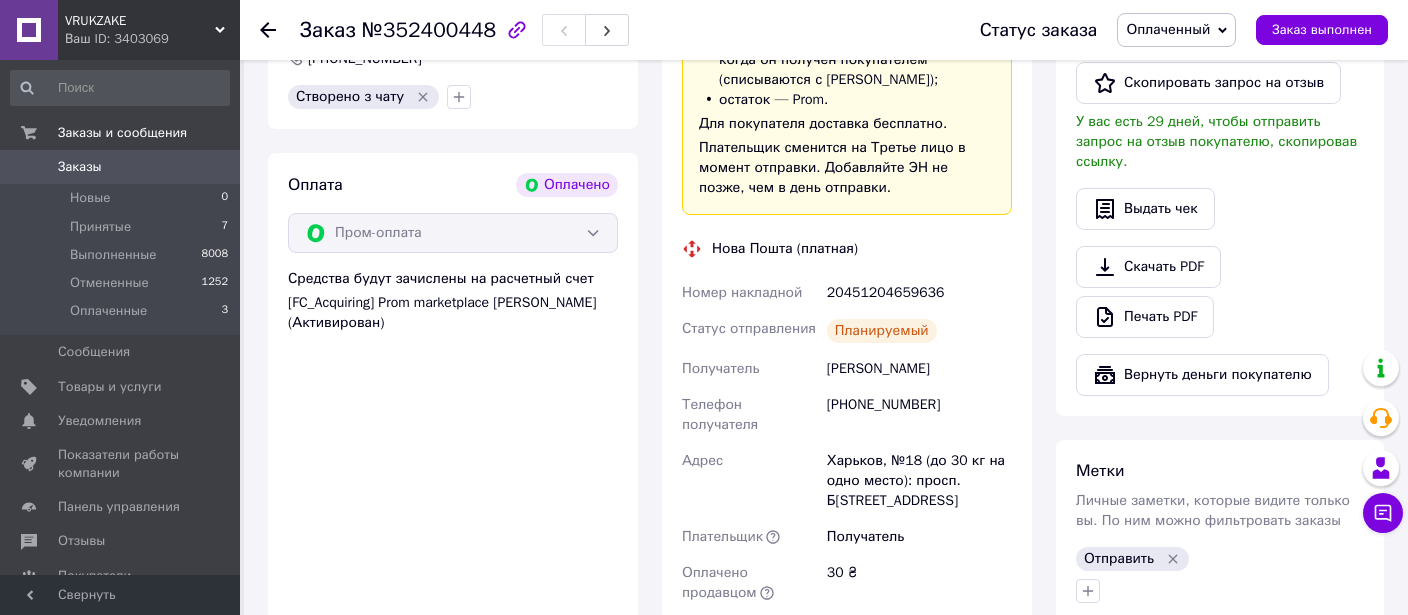 scroll, scrollTop: 739, scrollLeft: 0, axis: vertical 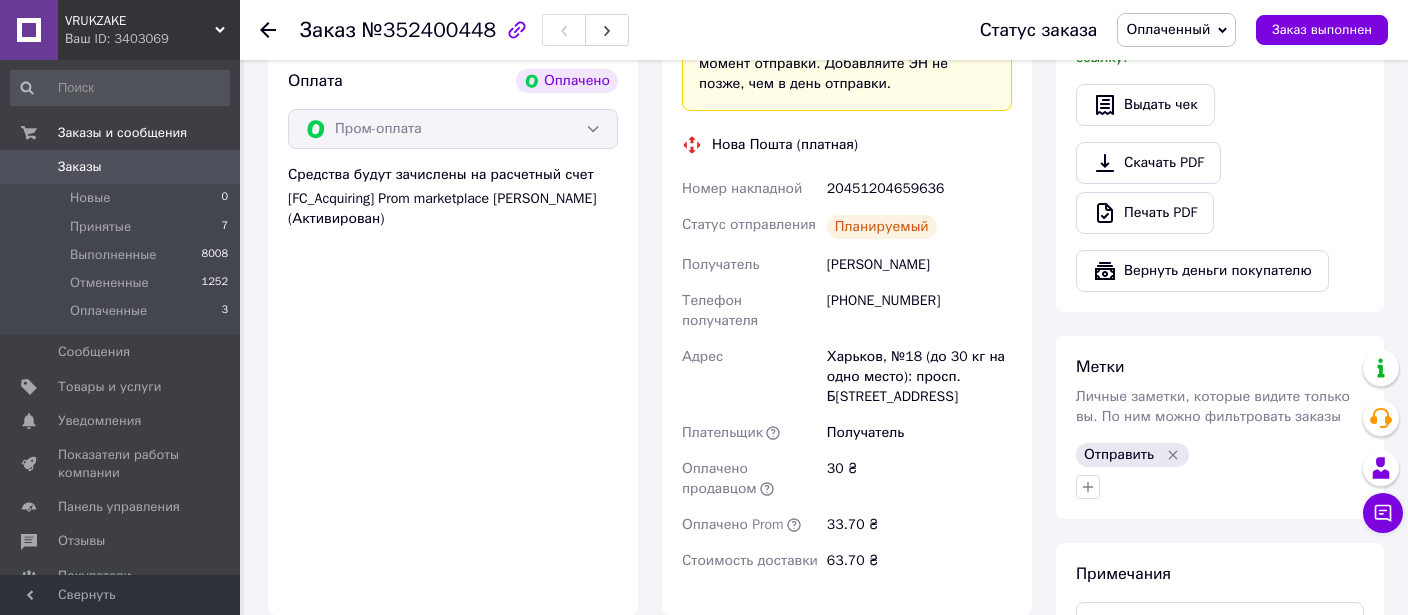 click on "20451204659636" at bounding box center (919, 189) 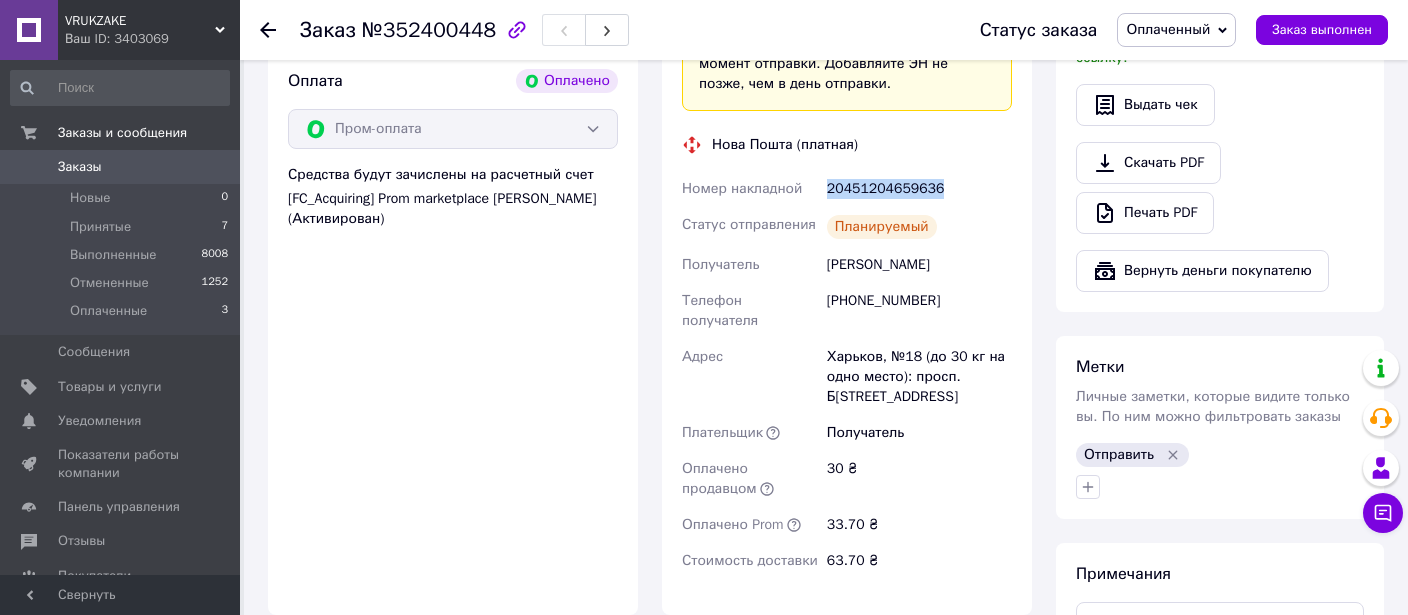 click on "20451204659636" at bounding box center [919, 189] 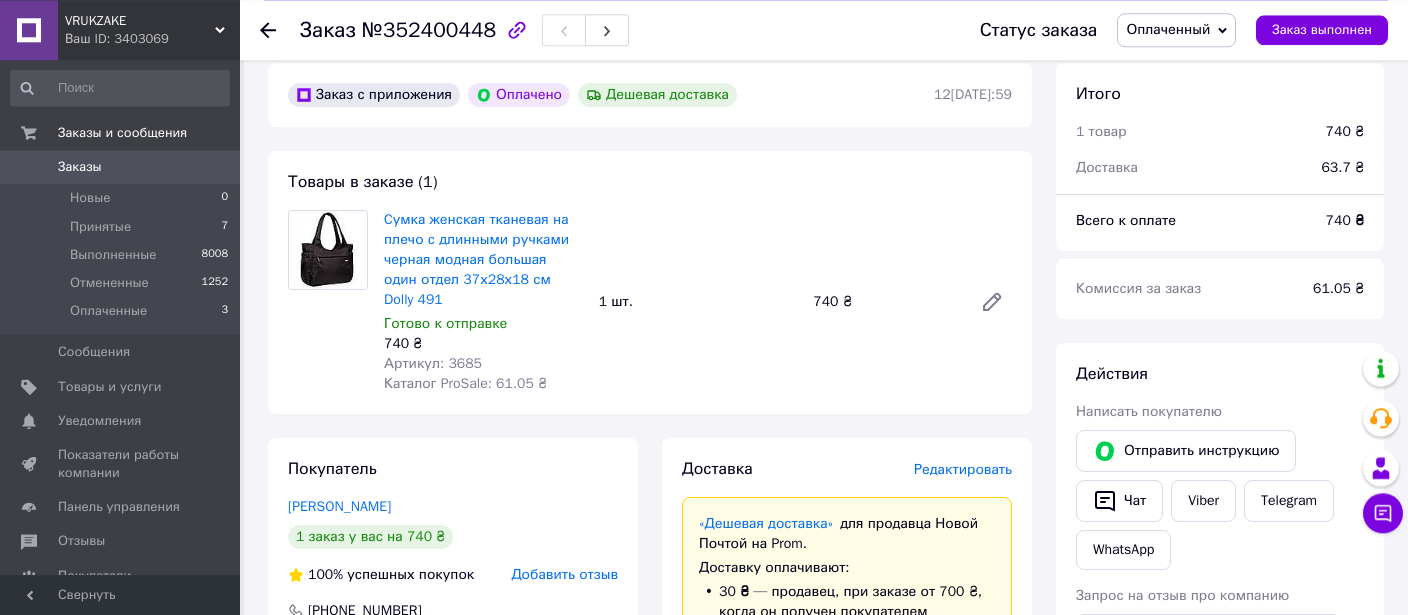 scroll, scrollTop: 0, scrollLeft: 0, axis: both 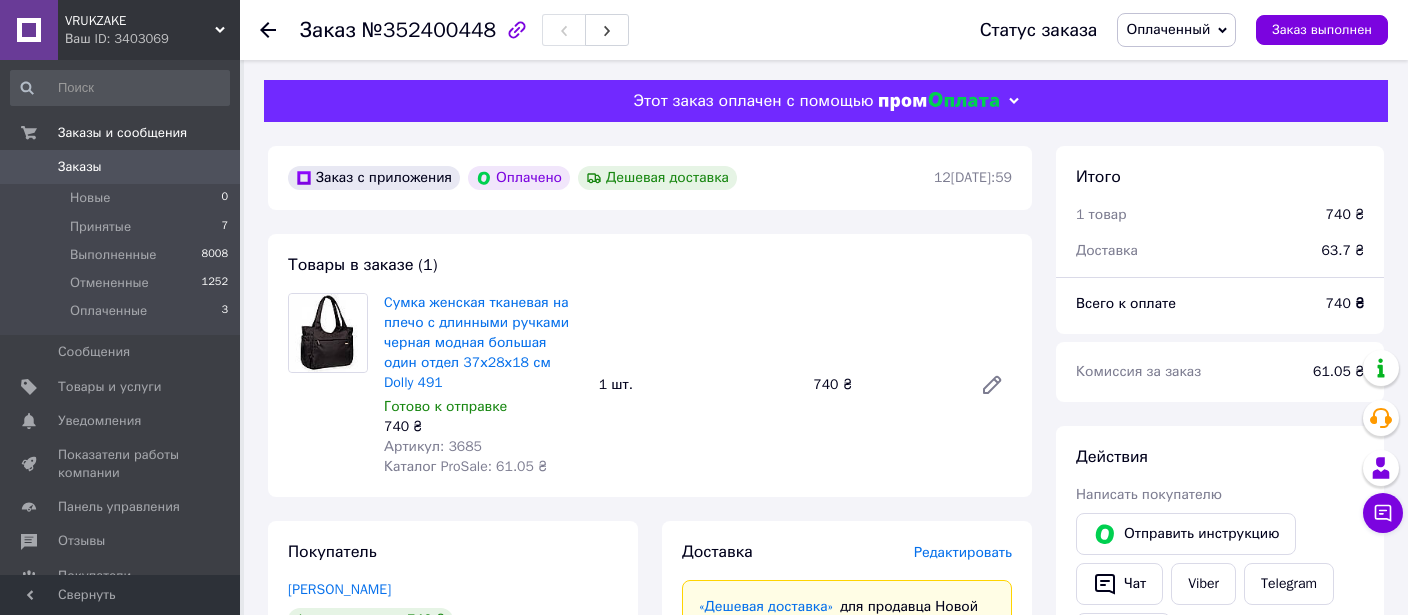 click on "Оплаченный" at bounding box center (1168, 29) 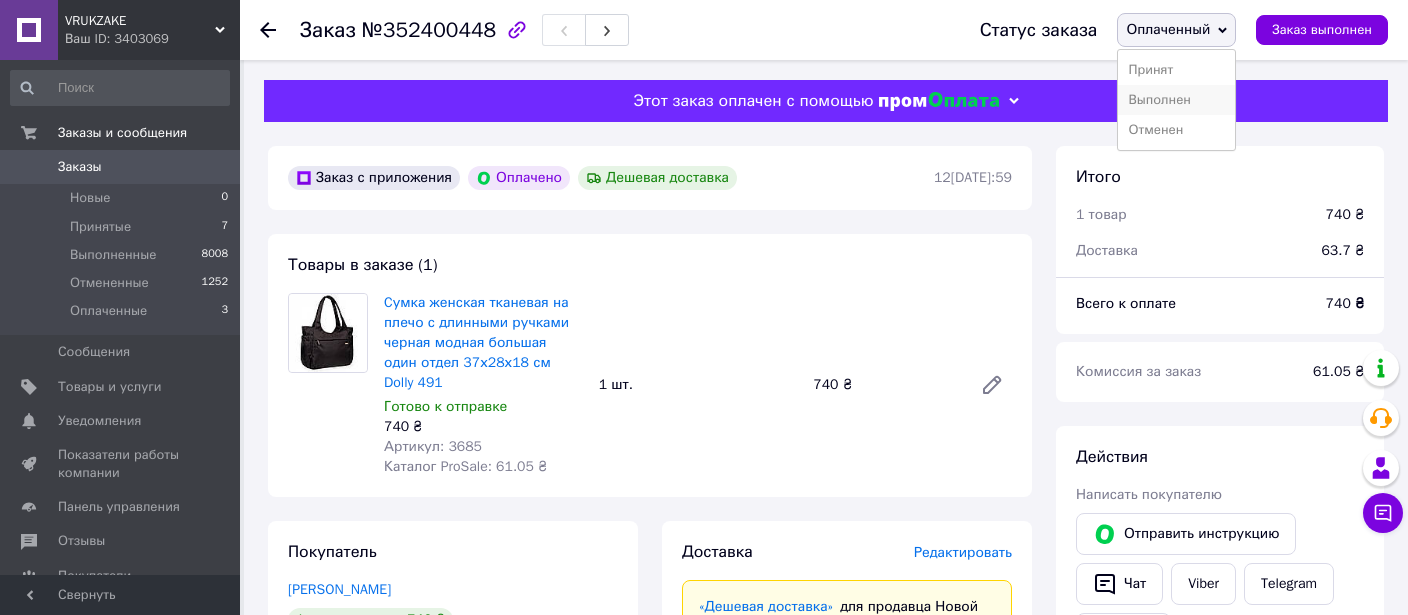 click on "Выполнен" at bounding box center [1176, 100] 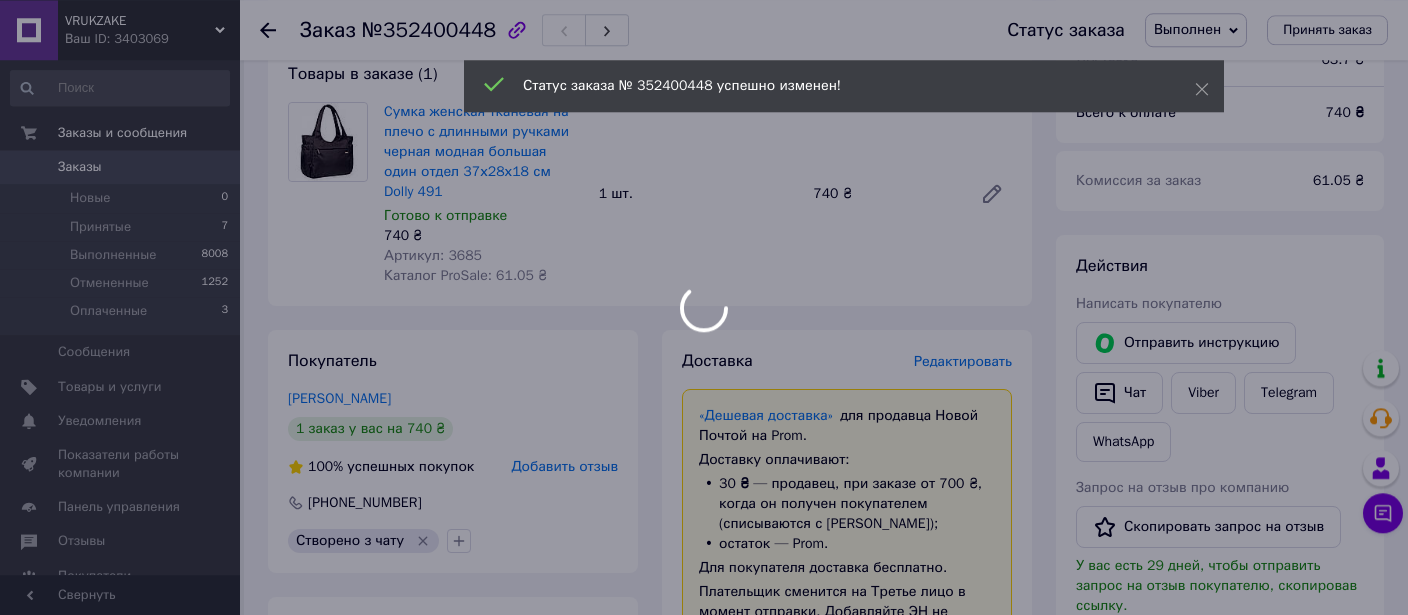 scroll, scrollTop: 211, scrollLeft: 0, axis: vertical 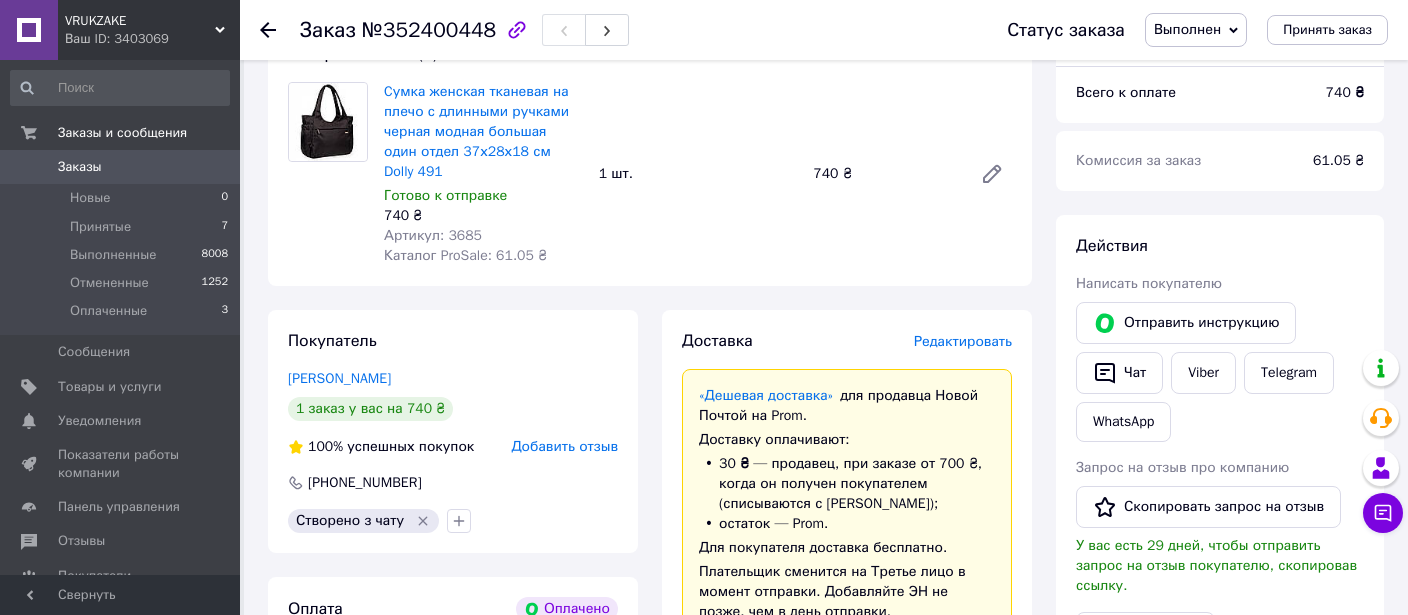 click on "Заказ с приложения Оплачено Дешевая доставка 12[DATE]:59 Товары в заказе (1) Cумка женская тканевая на плечо с длинными ручками черная модная большая один отдел 37х28х18 см Dolly 491 Готово к отправке 740 ₴ Артикул: 3685 Каталог ProSale: 61.05 ₴  1 шт. 740 ₴ Покупатель [PERSON_NAME] 1 заказ у вас на 740 ₴ 100%   успешных покупок Добавить отзыв [PHONE_NUMBER] Створено з чату   Оплата Оплачено Пром-оплата Средства будут зачислены на расчетный счет [FC_Acquiring] Prom marketplace [PERSON_NAME] (Активирован) Доставка Редактировать «Дешевая доставка»   Доставку оплачивают:   <" at bounding box center (650, 754) 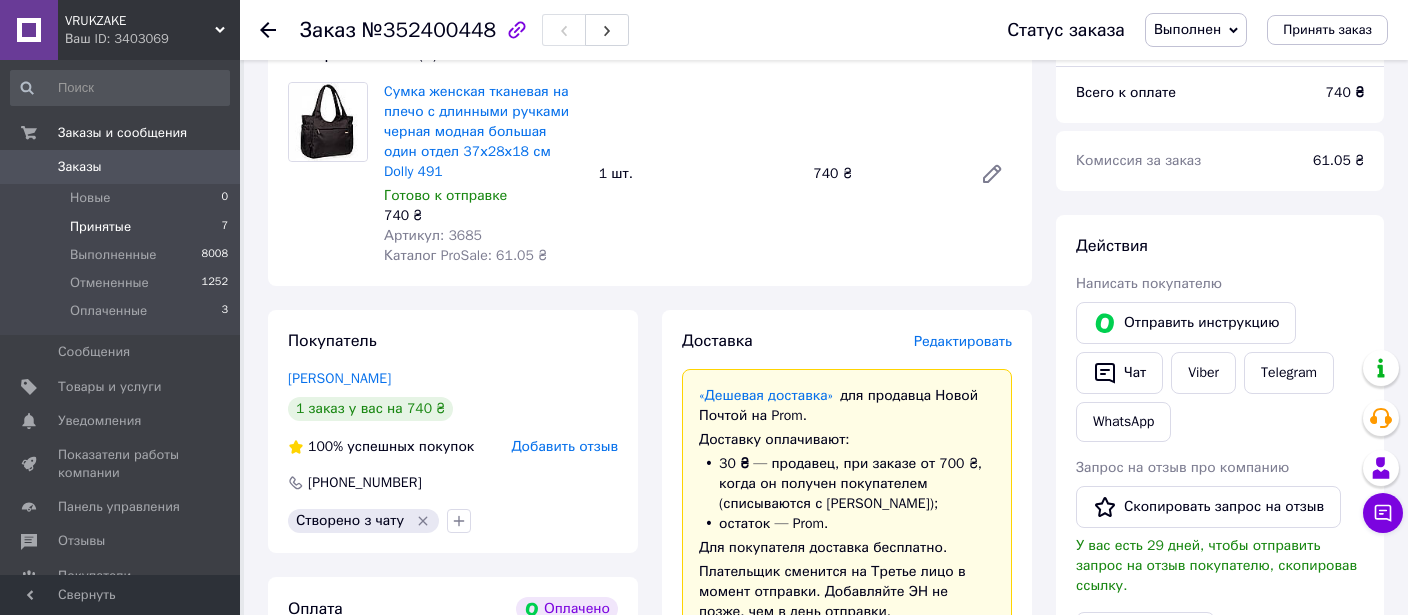 click on "Принятые" at bounding box center [100, 227] 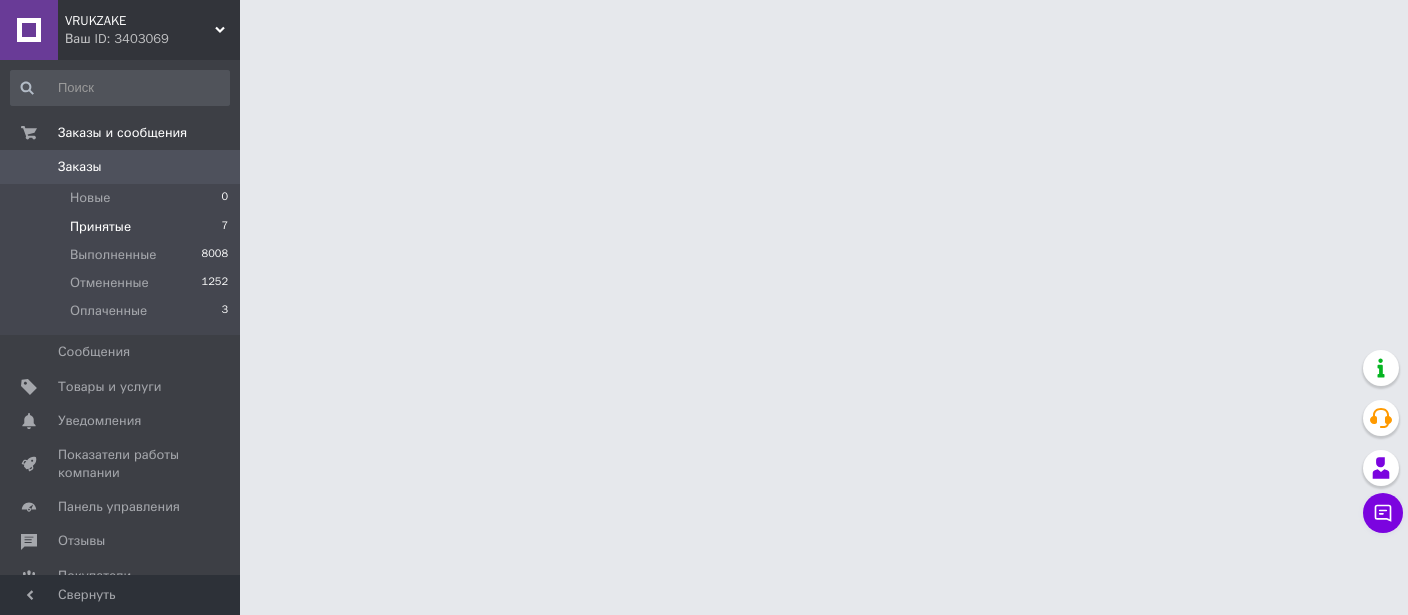 scroll, scrollTop: 0, scrollLeft: 0, axis: both 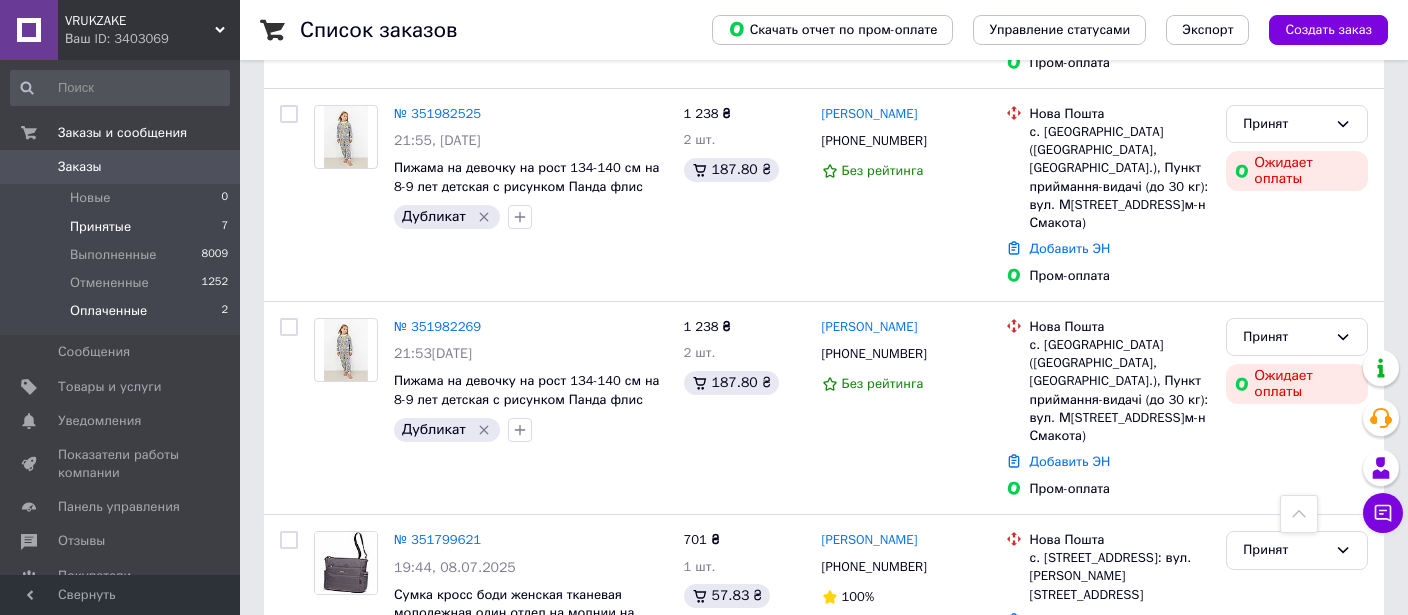 click on "Оплаченные" at bounding box center [108, 311] 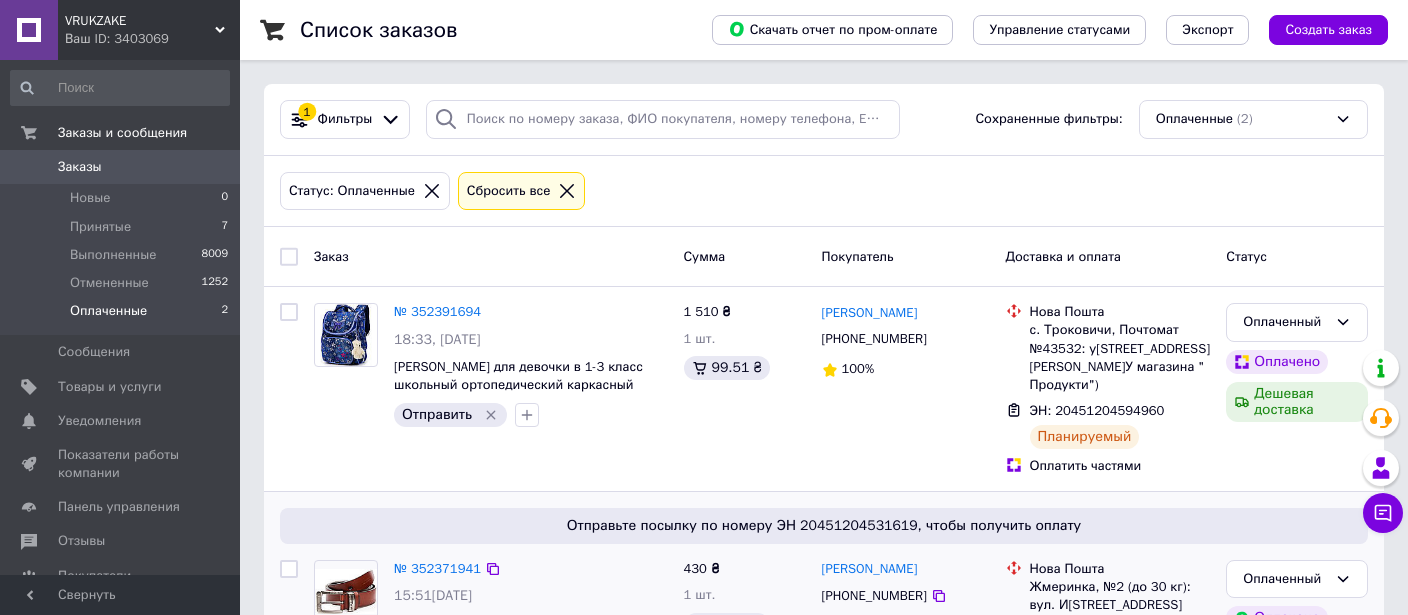 scroll, scrollTop: 99, scrollLeft: 0, axis: vertical 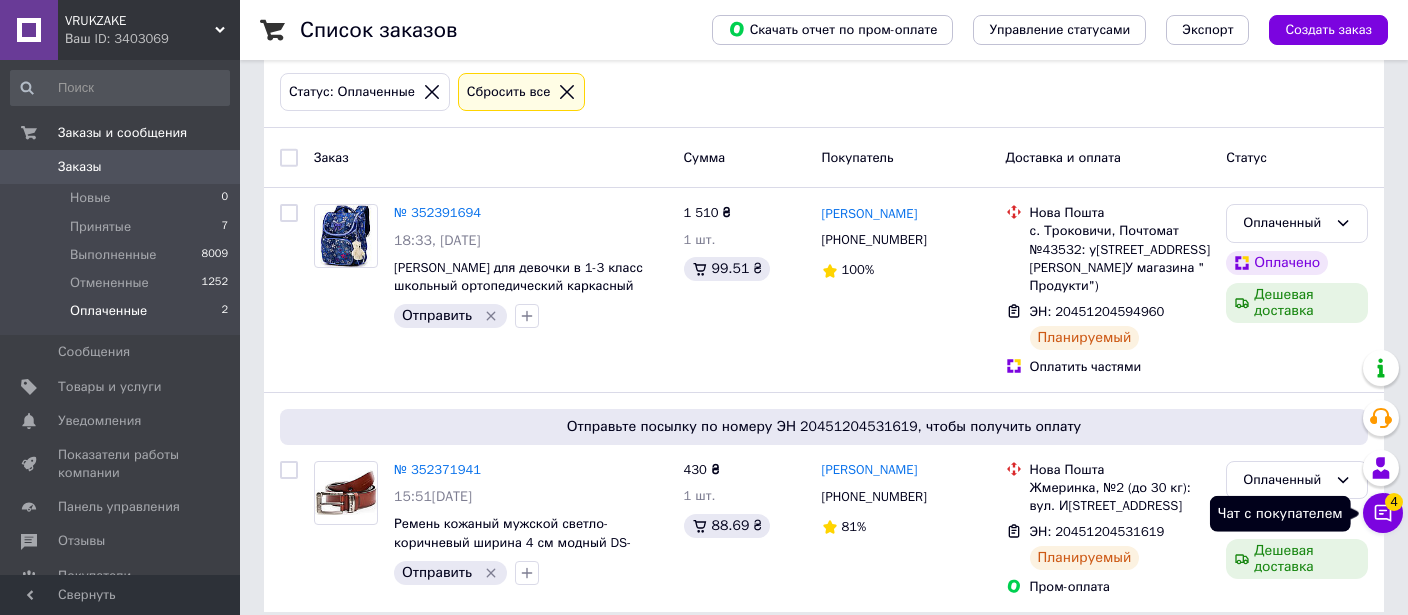 click 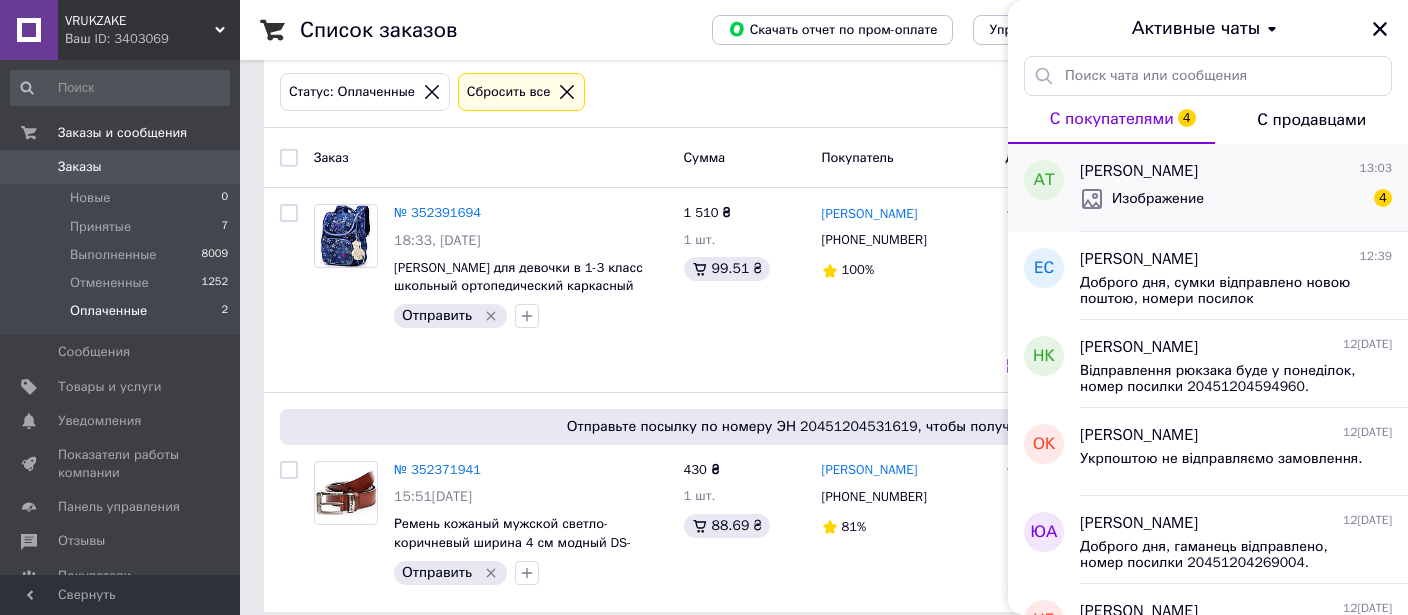 click on "Изображение 4" at bounding box center (1236, 199) 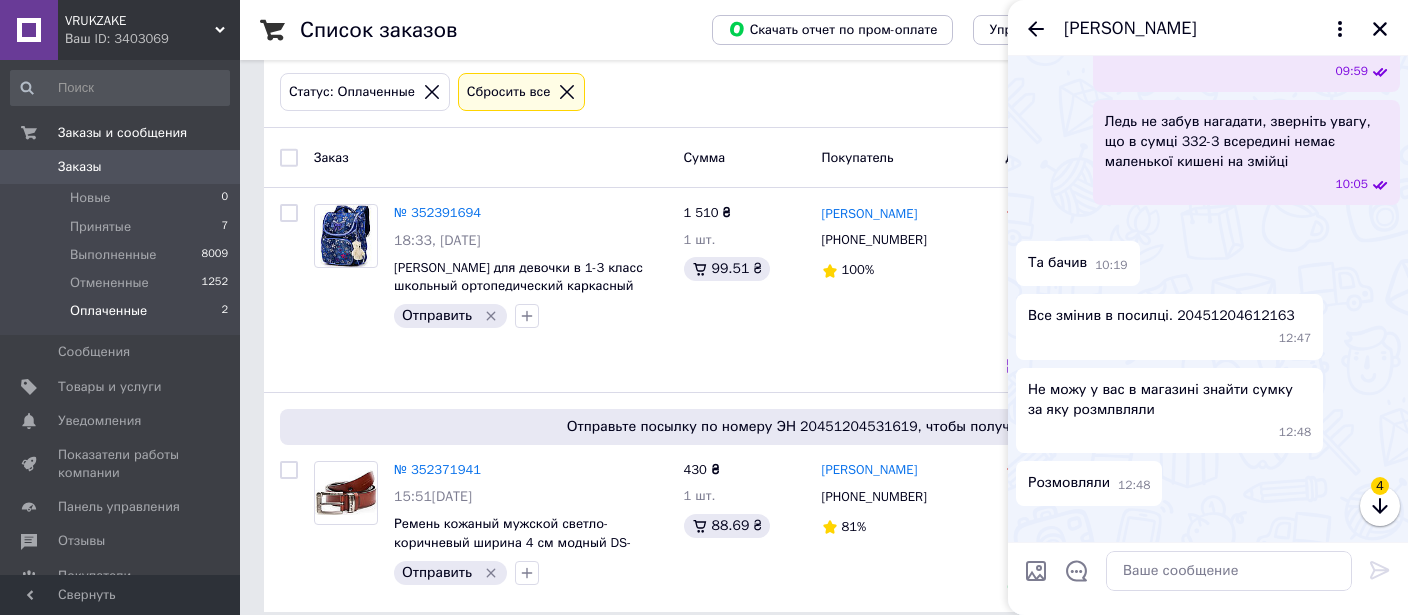 scroll, scrollTop: 7366, scrollLeft: 0, axis: vertical 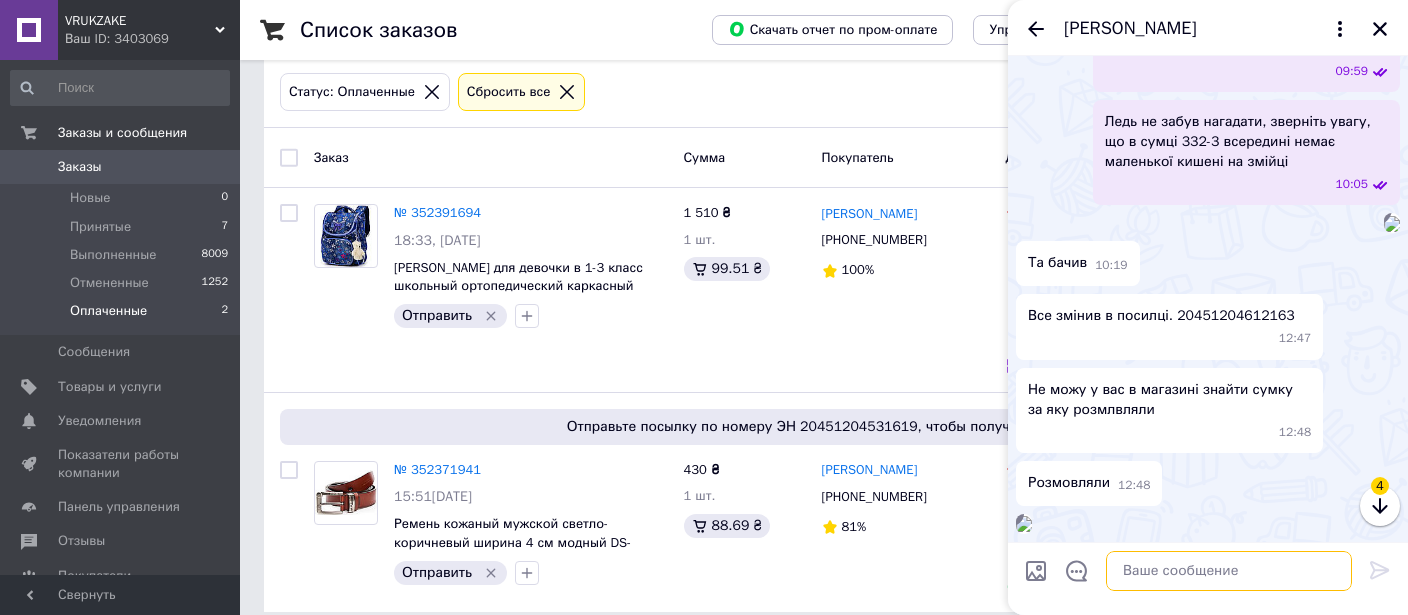 click at bounding box center [1229, 571] 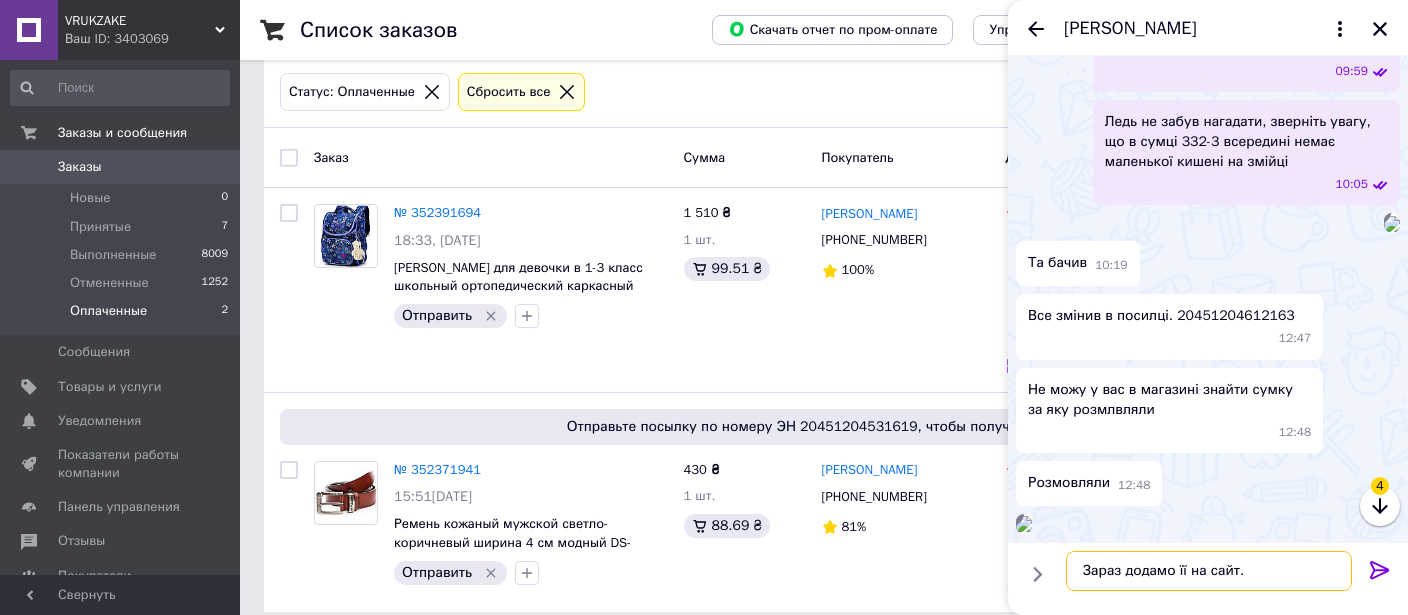 type on "Зараз додамо її на сайт." 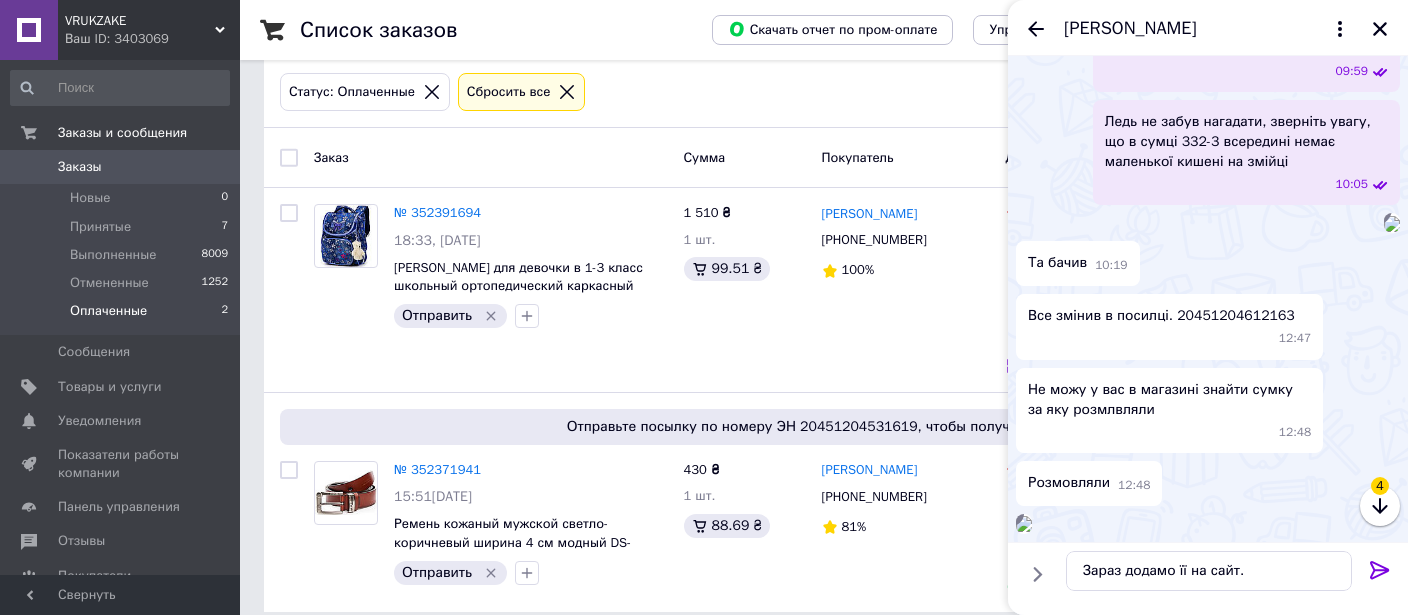 click 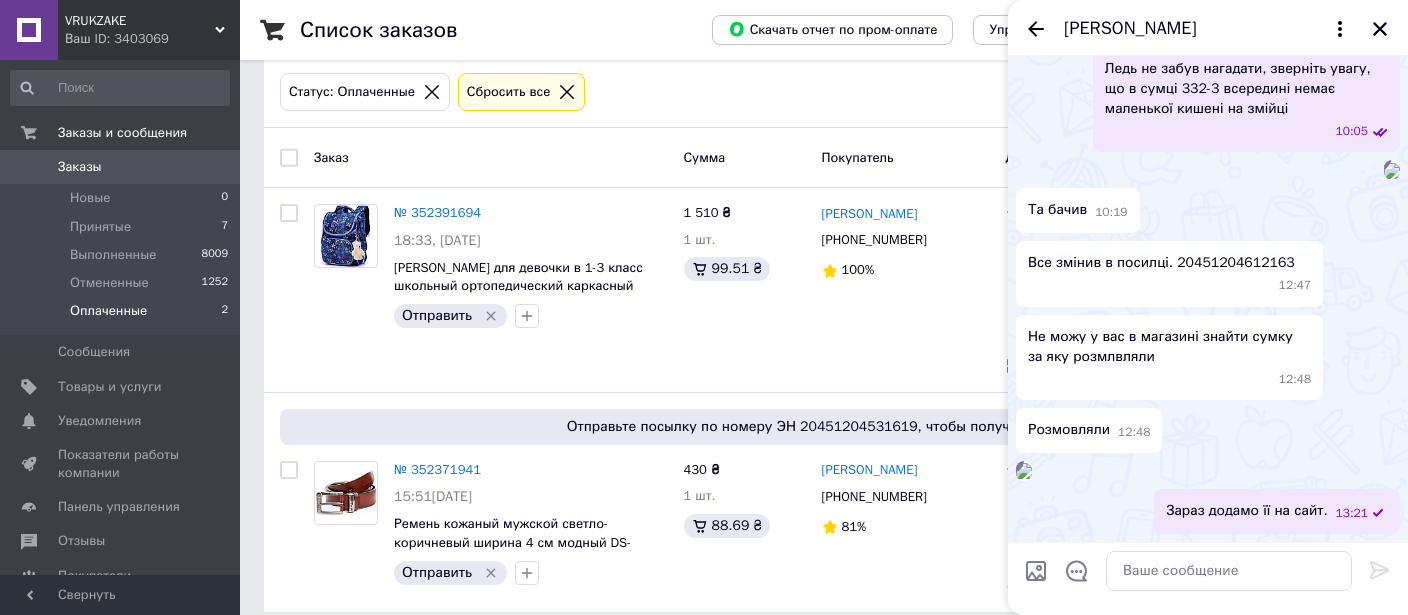 scroll, scrollTop: 7534, scrollLeft: 0, axis: vertical 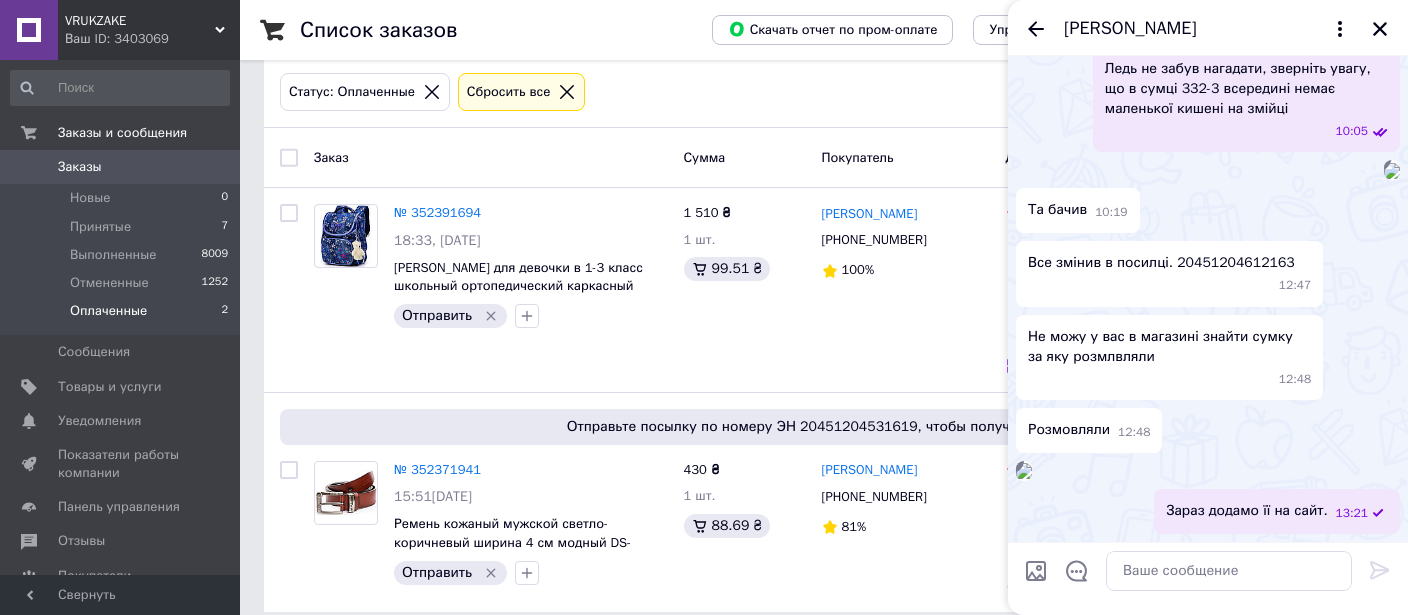 click on "[PERSON_NAME]" at bounding box center (1208, 28) 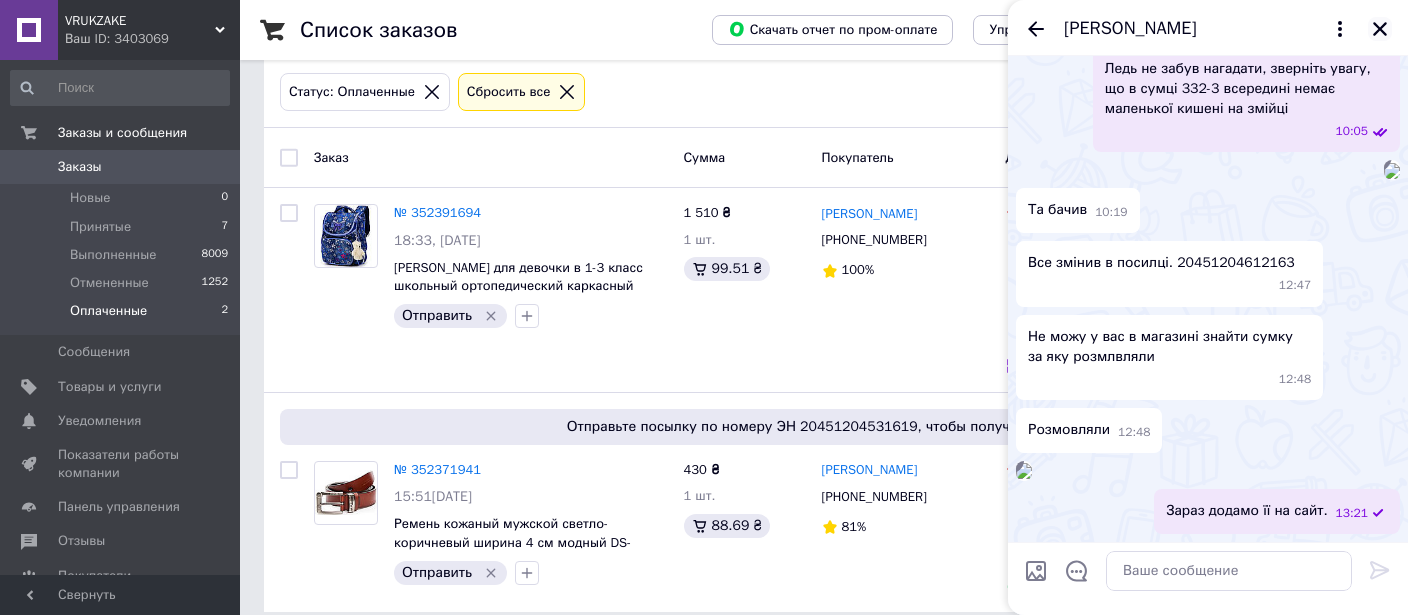 click 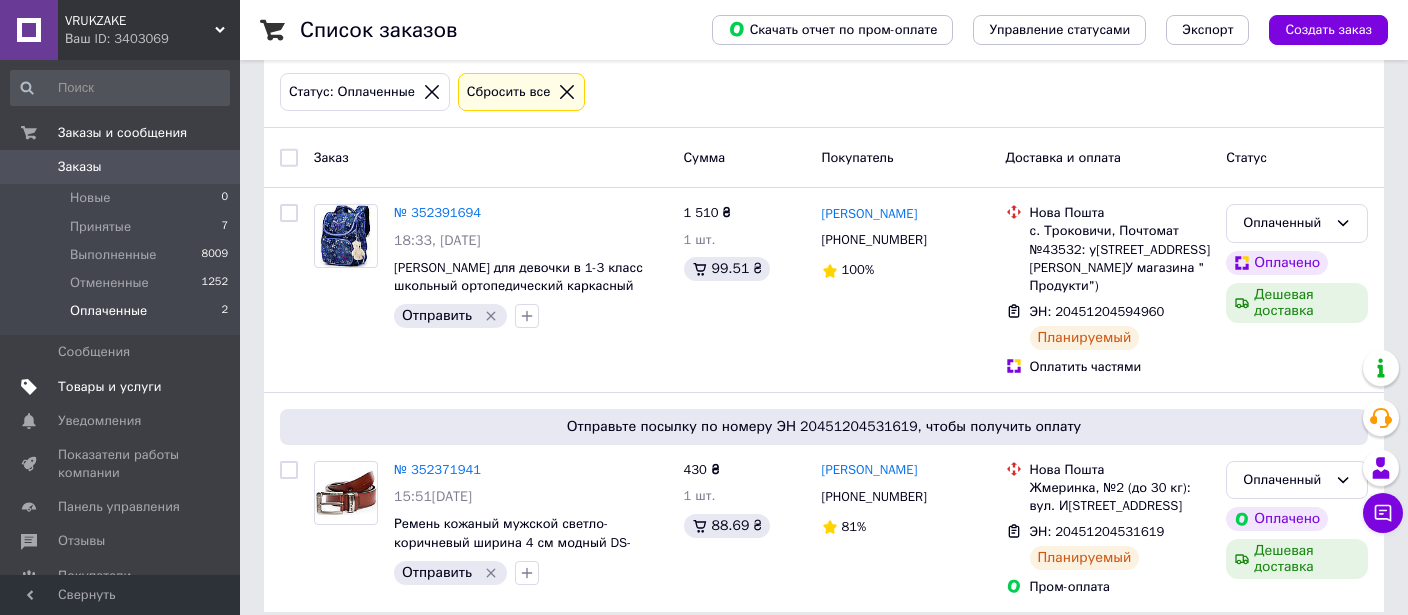 click on "Товары и услуги" at bounding box center [110, 387] 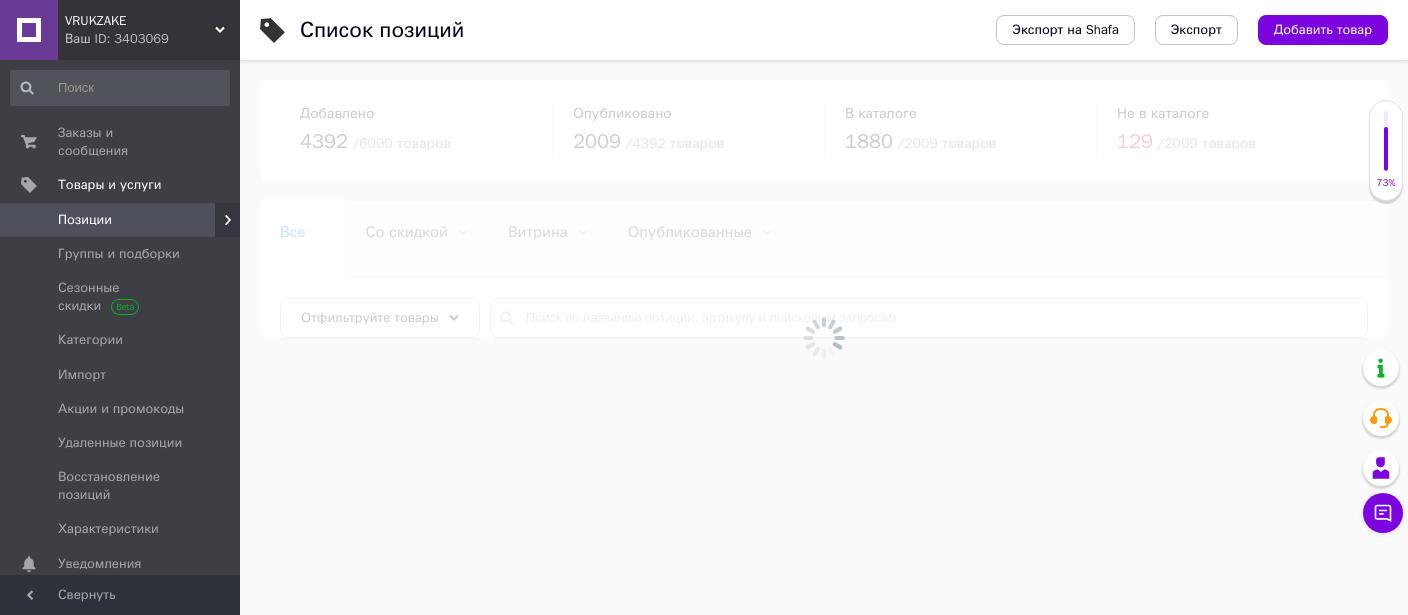 click at bounding box center (824, 337) 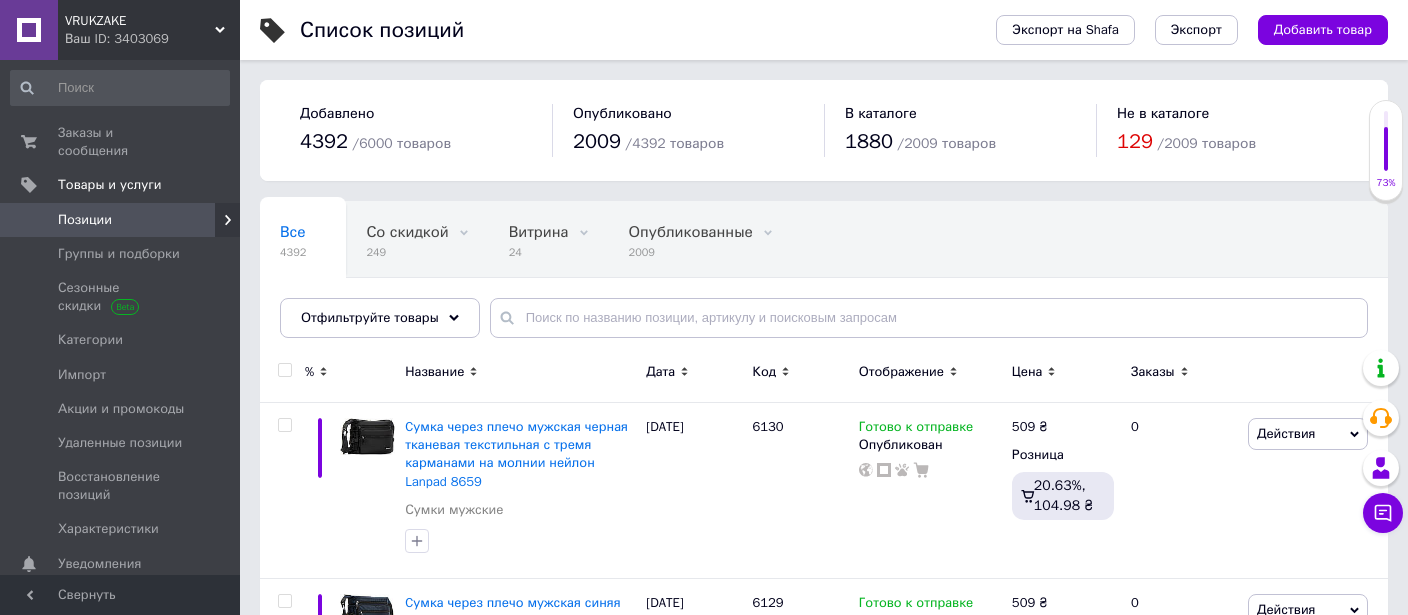 click on "Отфильтруйте товары" at bounding box center (370, 317) 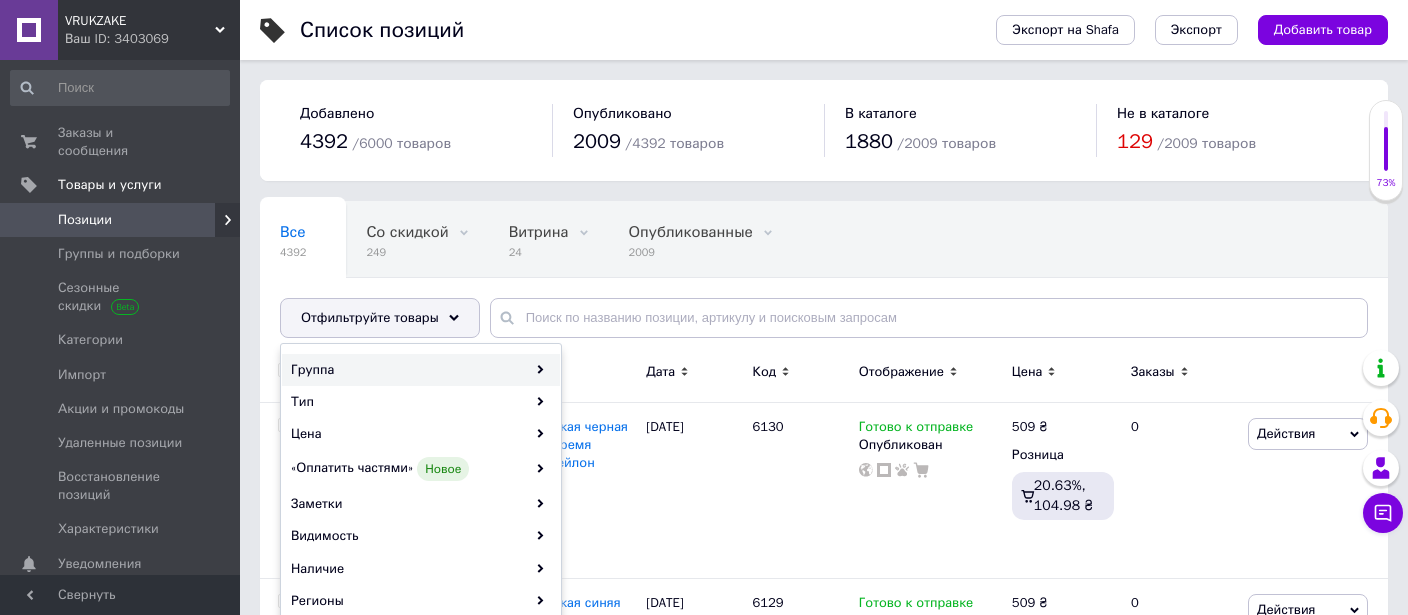 click on "Группа" at bounding box center (421, 370) 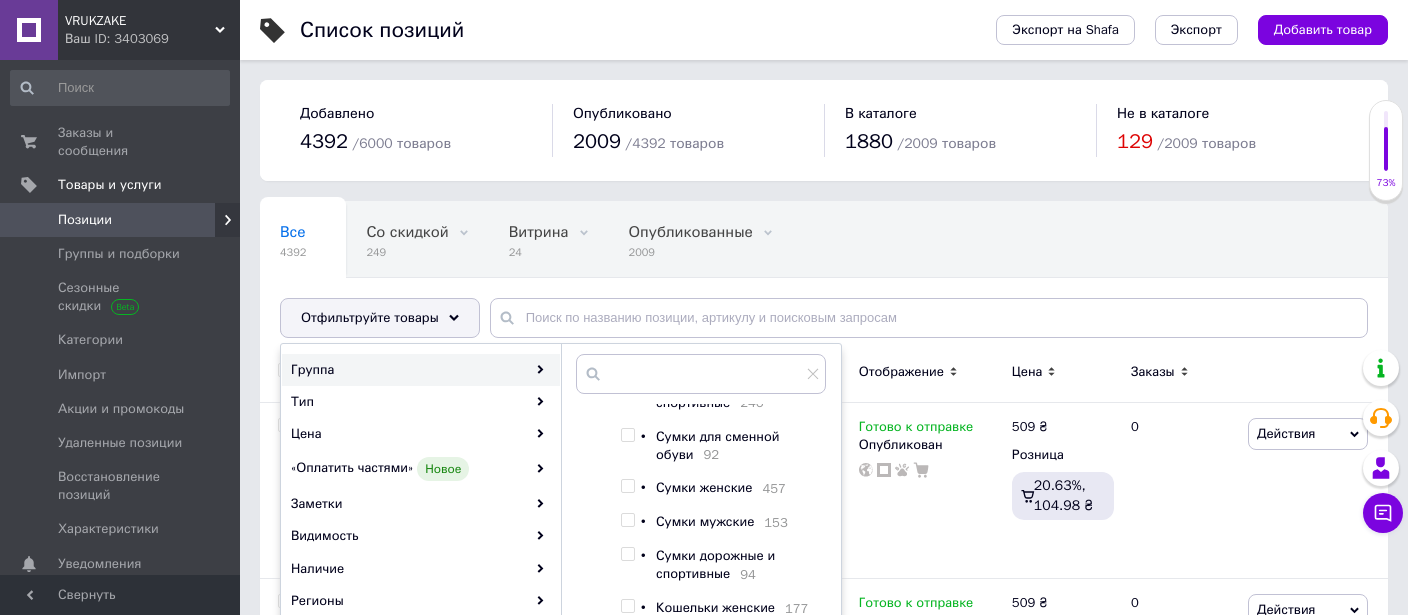 scroll, scrollTop: 101, scrollLeft: 0, axis: vertical 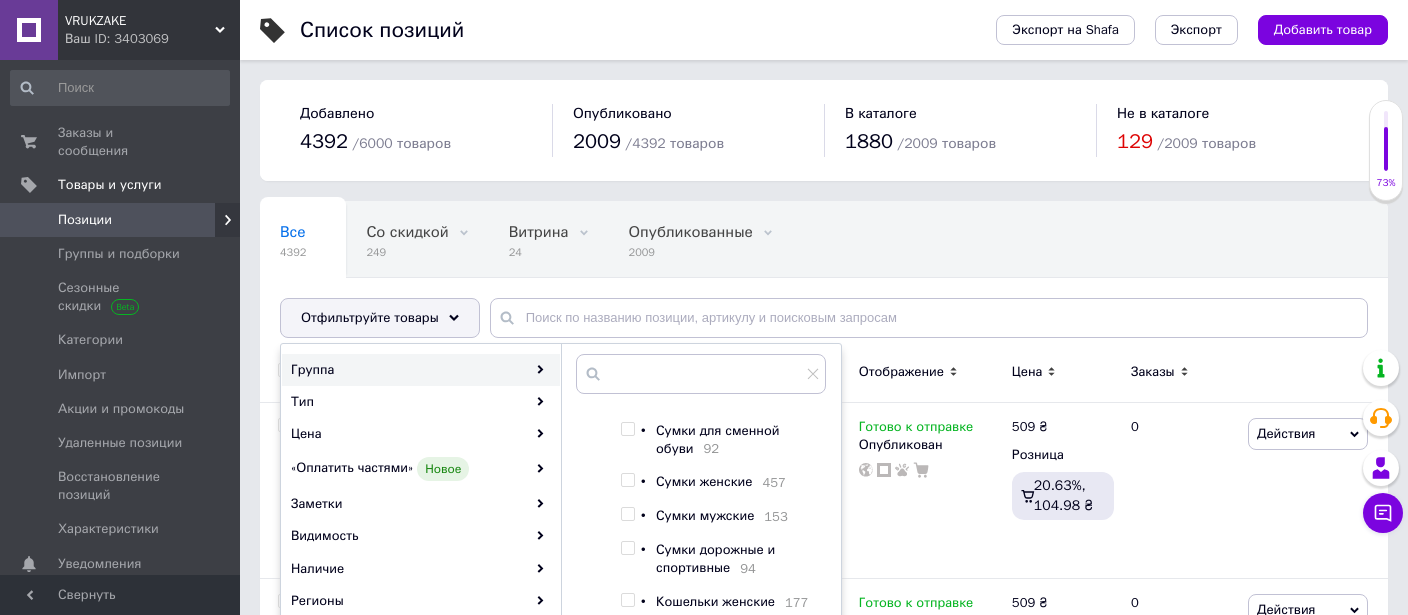 click at bounding box center [627, 514] 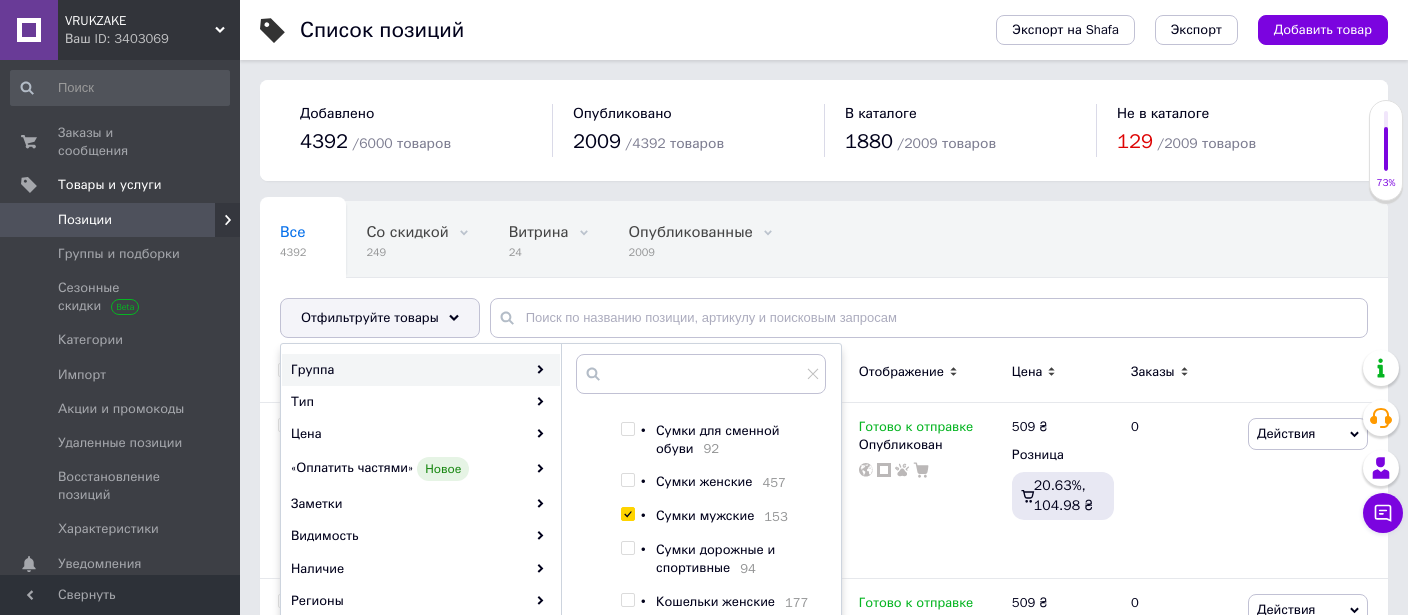 checkbox on "true" 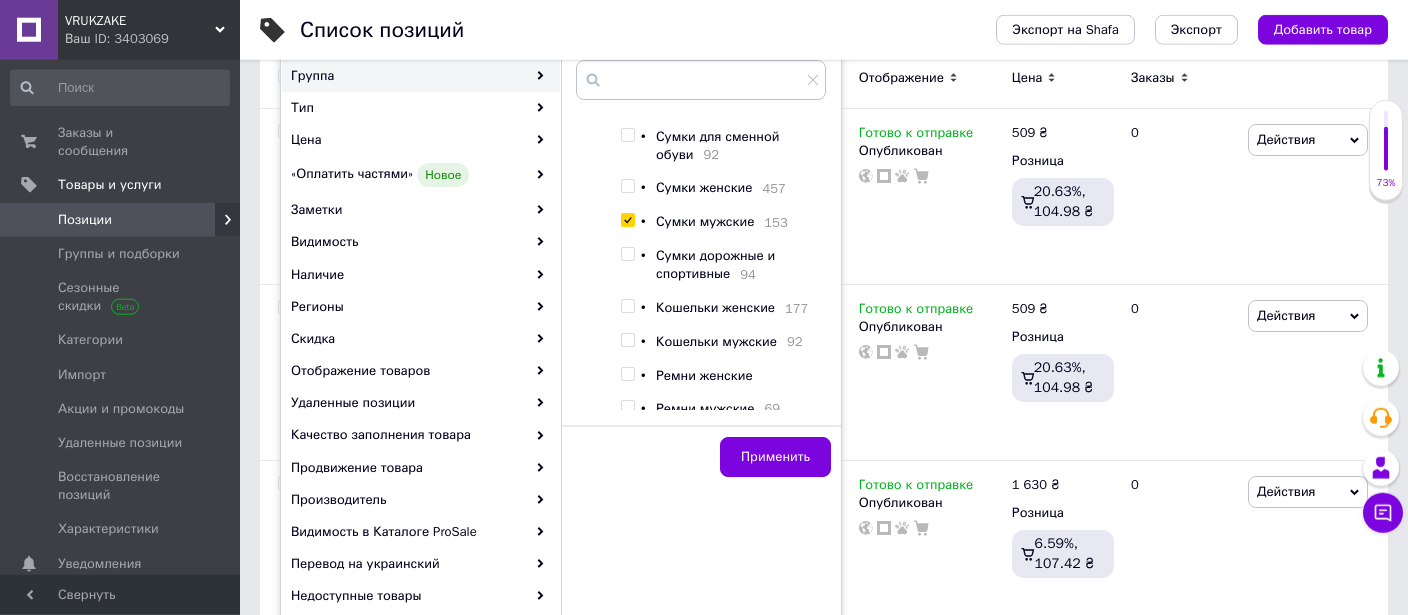 scroll, scrollTop: 316, scrollLeft: 0, axis: vertical 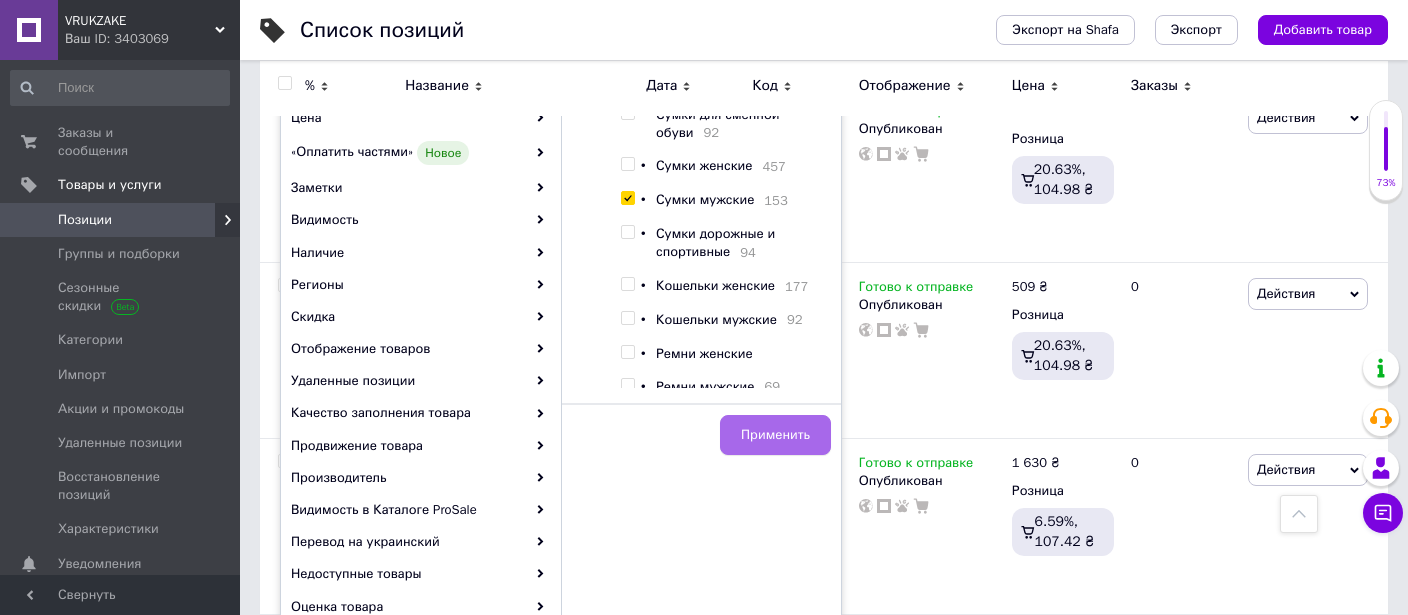 click on "Применить" at bounding box center (775, 435) 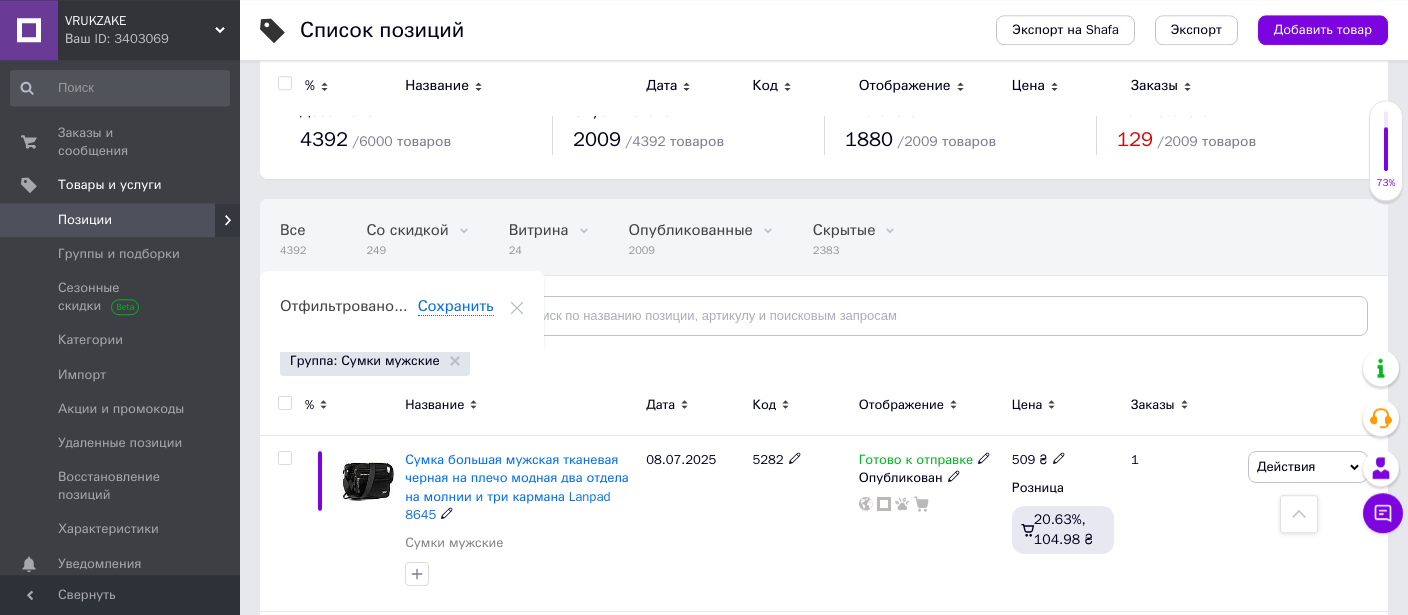 scroll, scrollTop: 0, scrollLeft: 0, axis: both 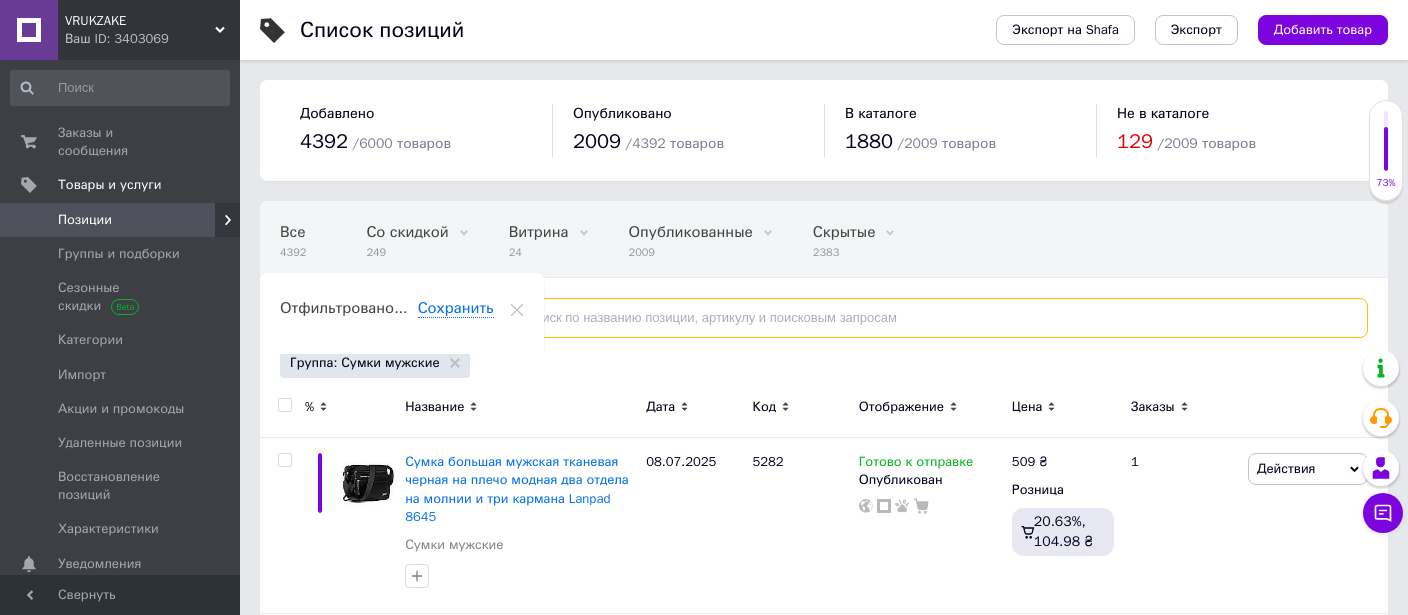 click at bounding box center (929, 318) 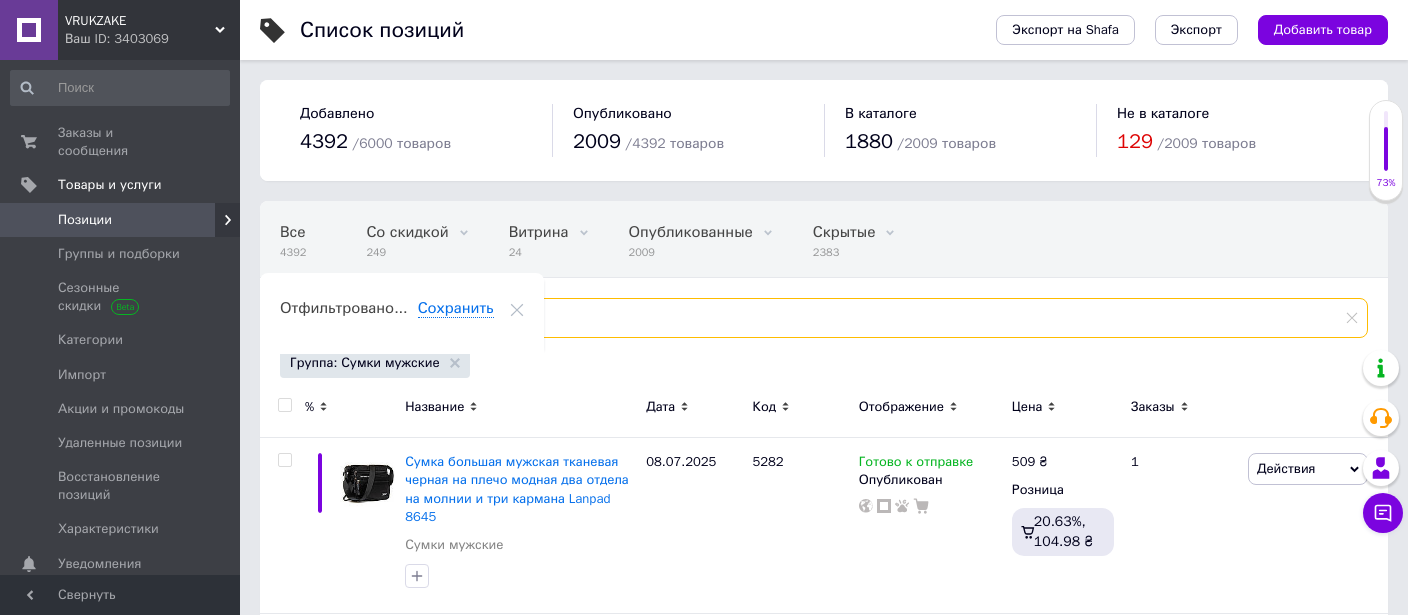 type on "и" 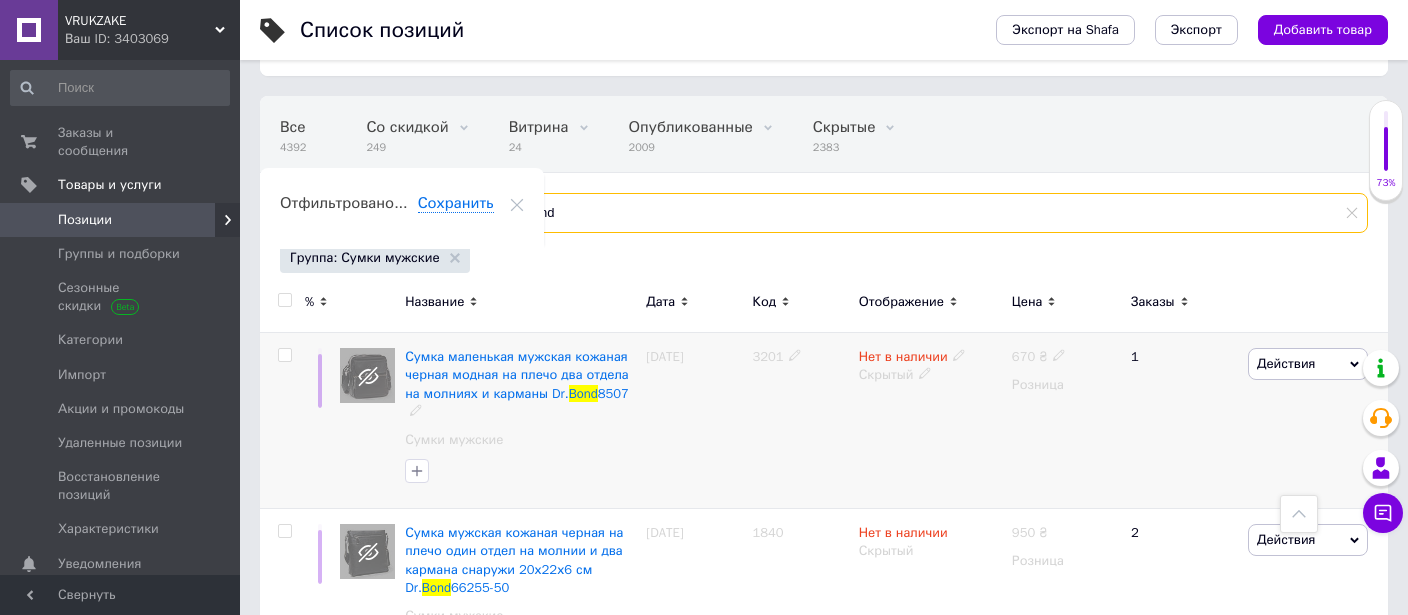scroll, scrollTop: 0, scrollLeft: 0, axis: both 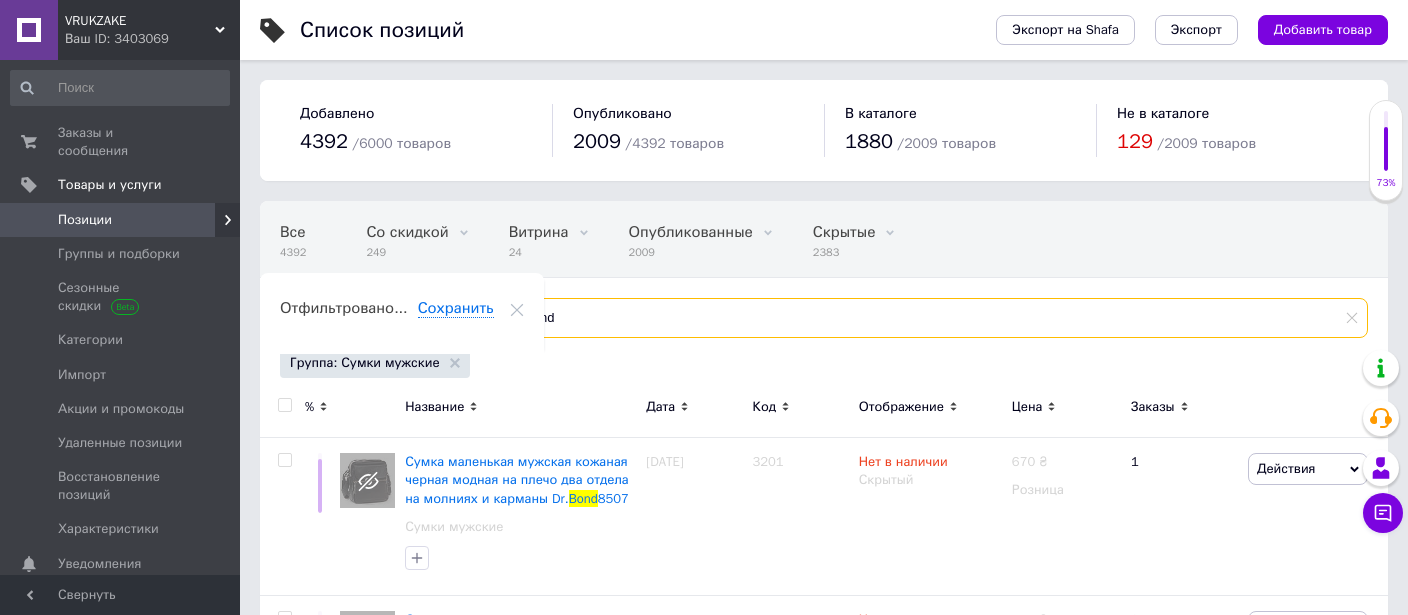type on "bond" 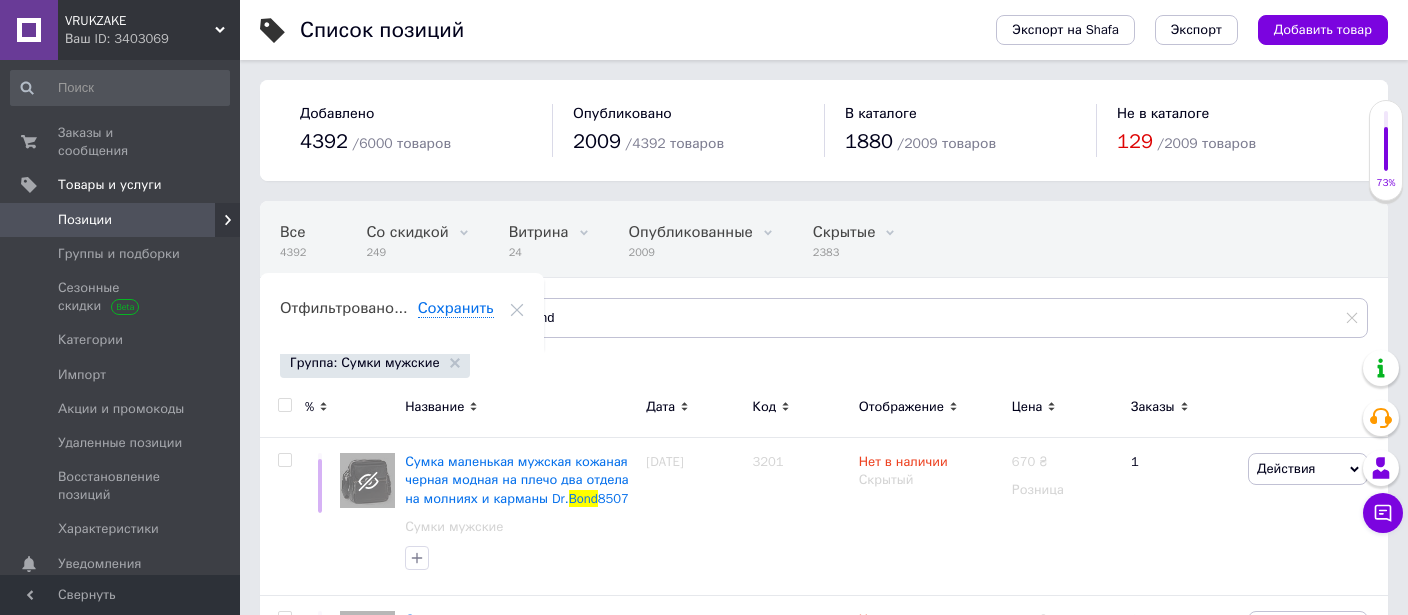click on "Цена" at bounding box center [1027, 407] 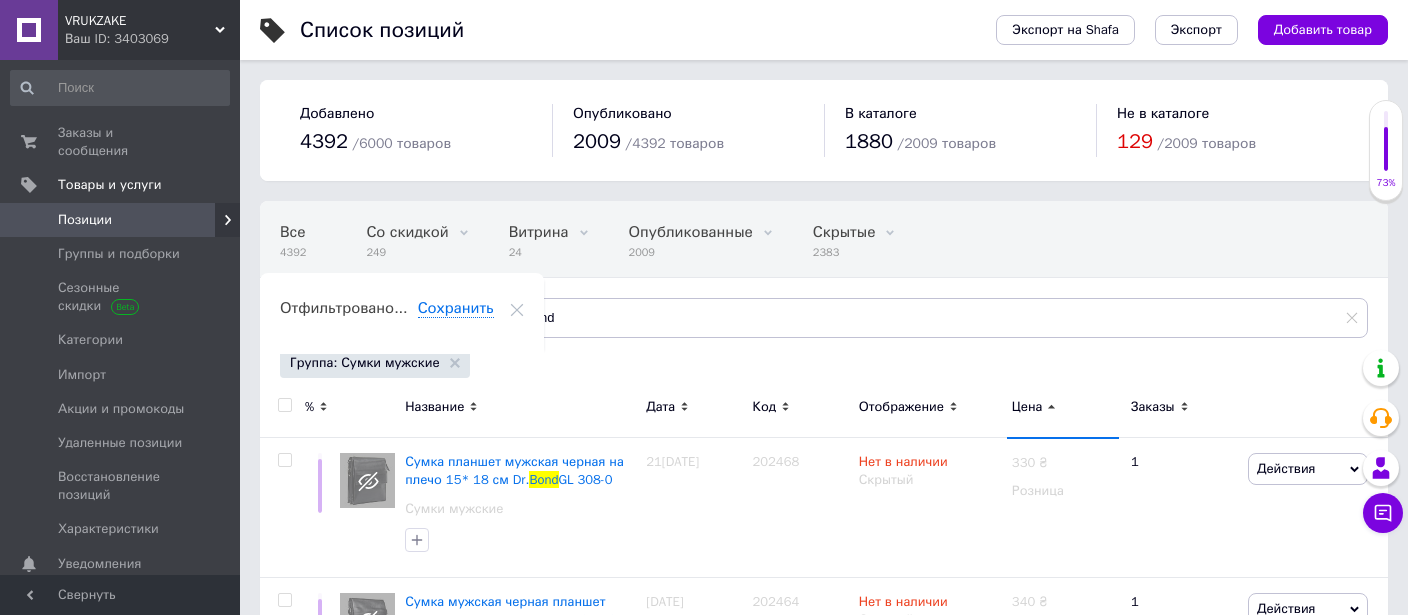 click 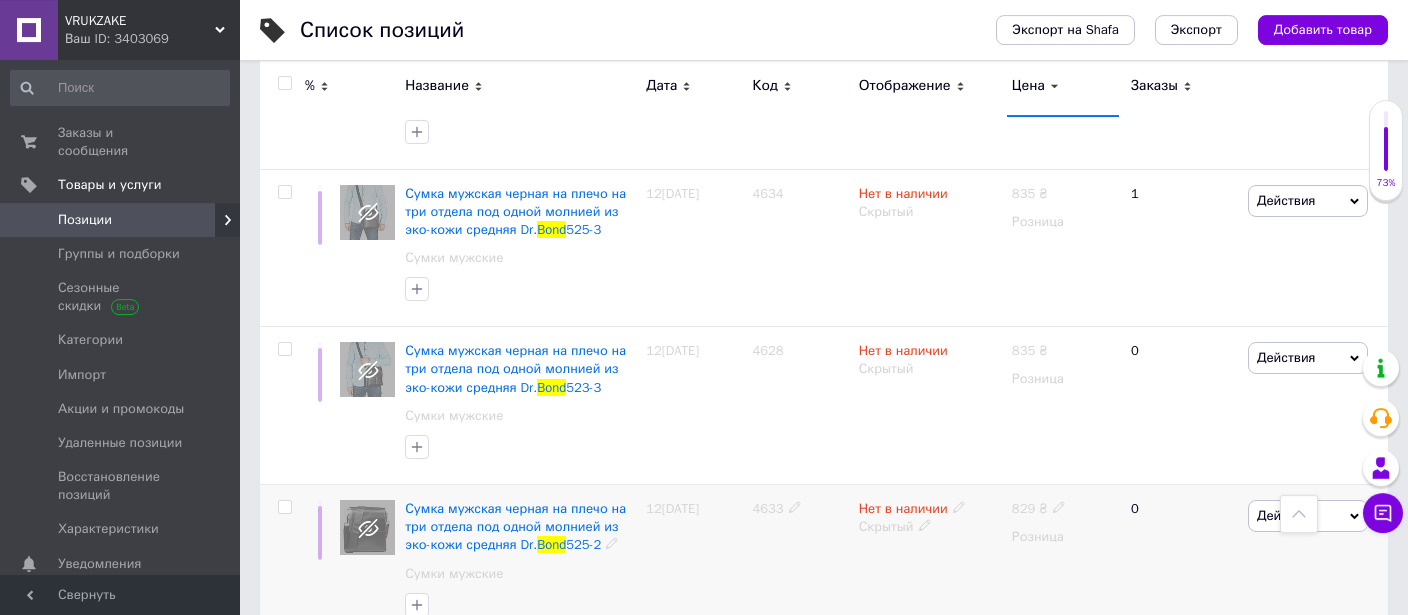 scroll, scrollTop: 3484, scrollLeft: 0, axis: vertical 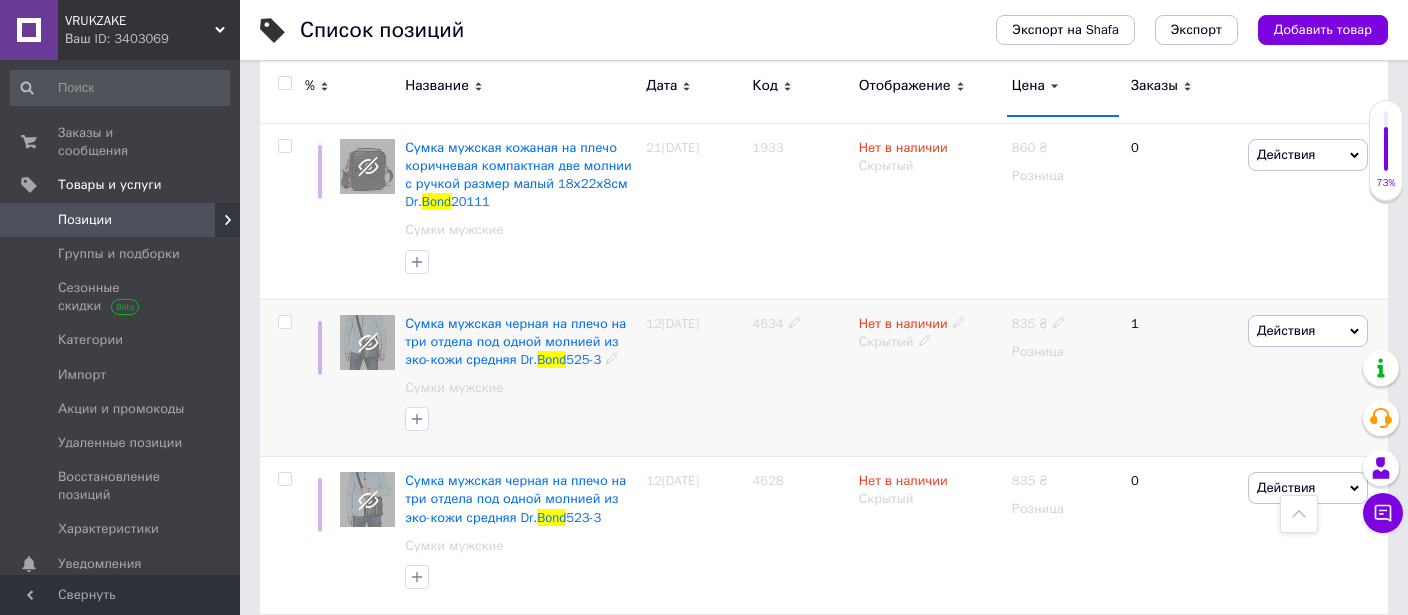 click on "Действия" at bounding box center [1286, 330] 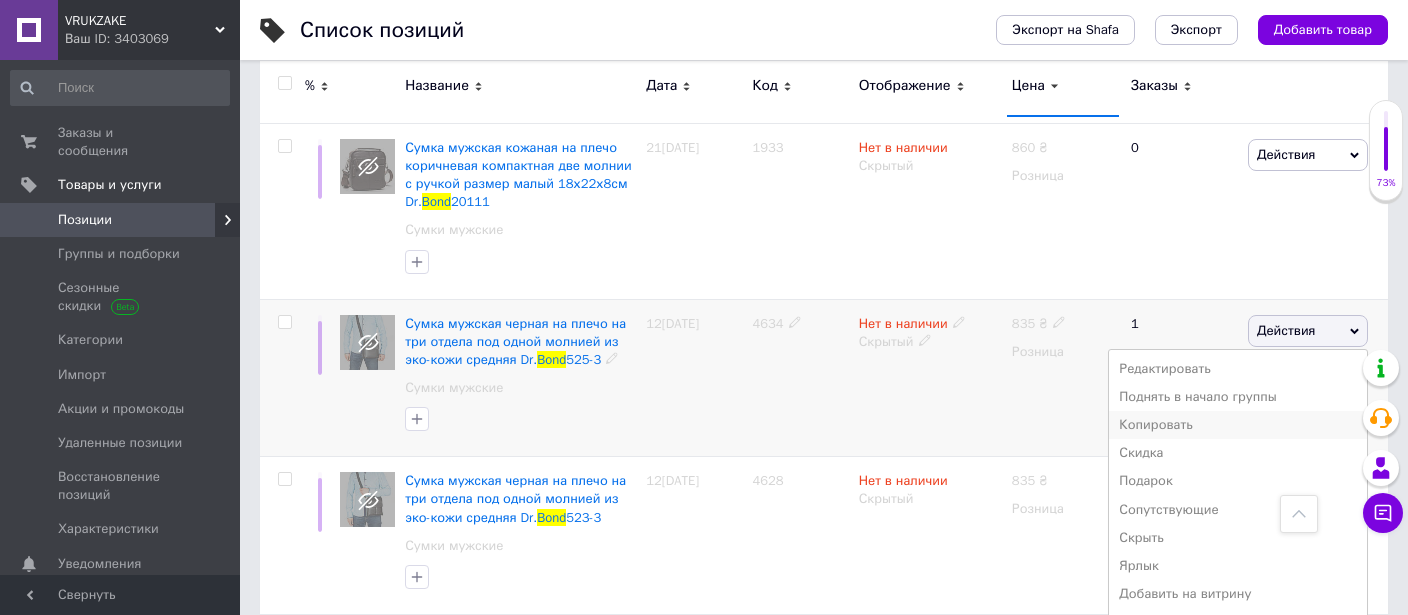 click on "Копировать" at bounding box center (1238, 425) 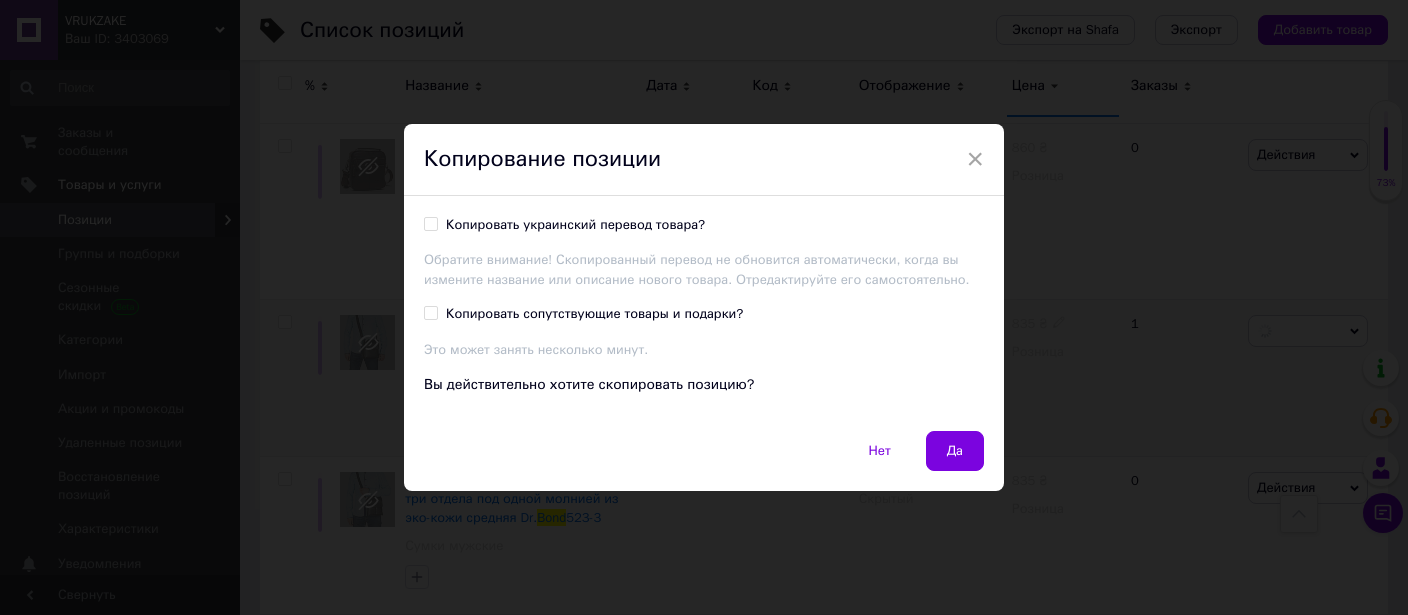 click on "Копировать украинский перевод товара?" at bounding box center (575, 225) 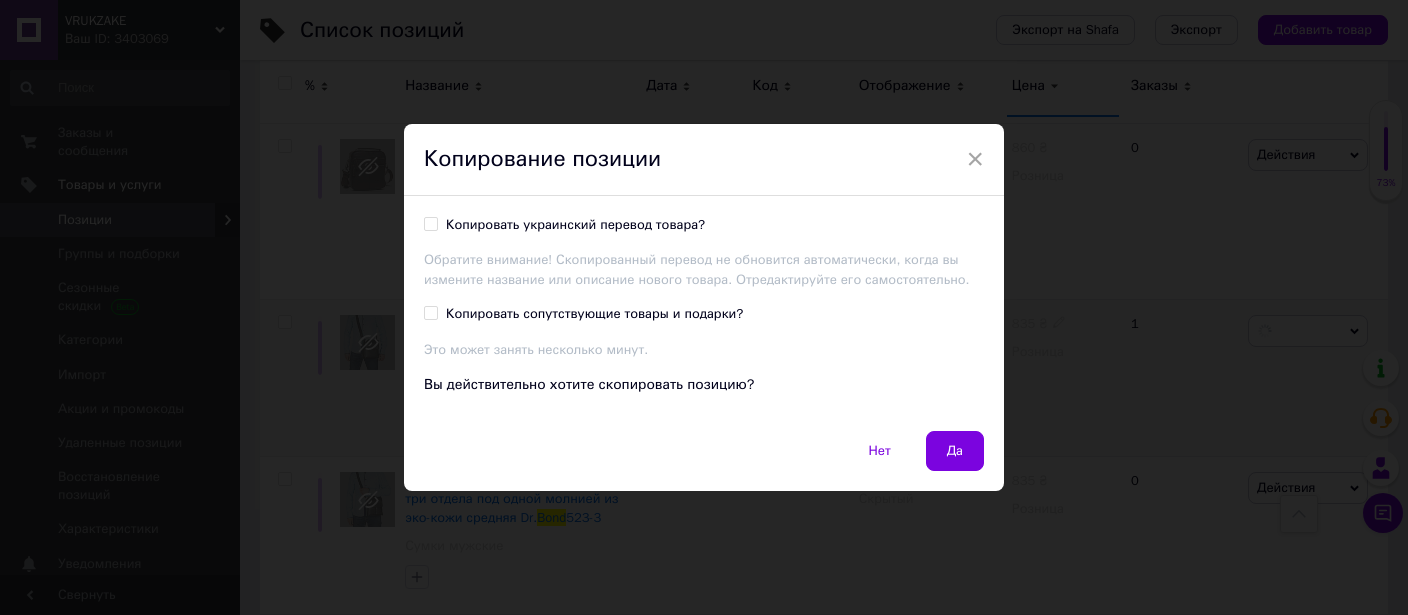 click on "Копировать украинский перевод товара?" at bounding box center (430, 223) 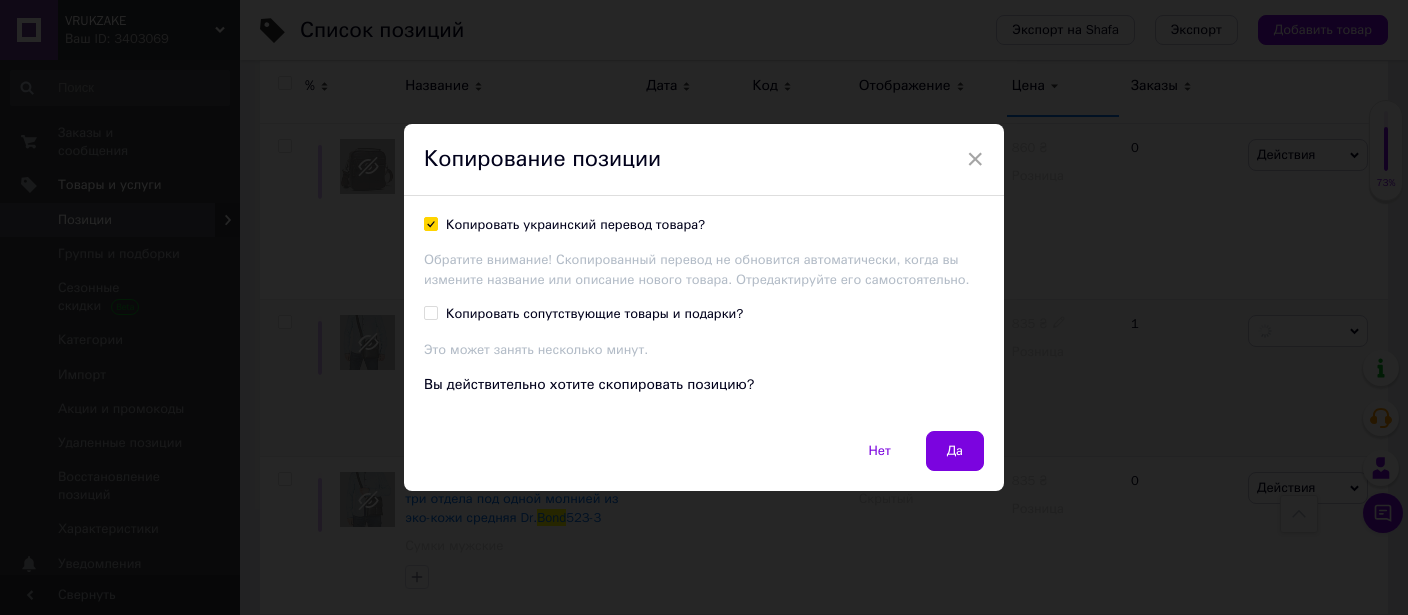 checkbox on "true" 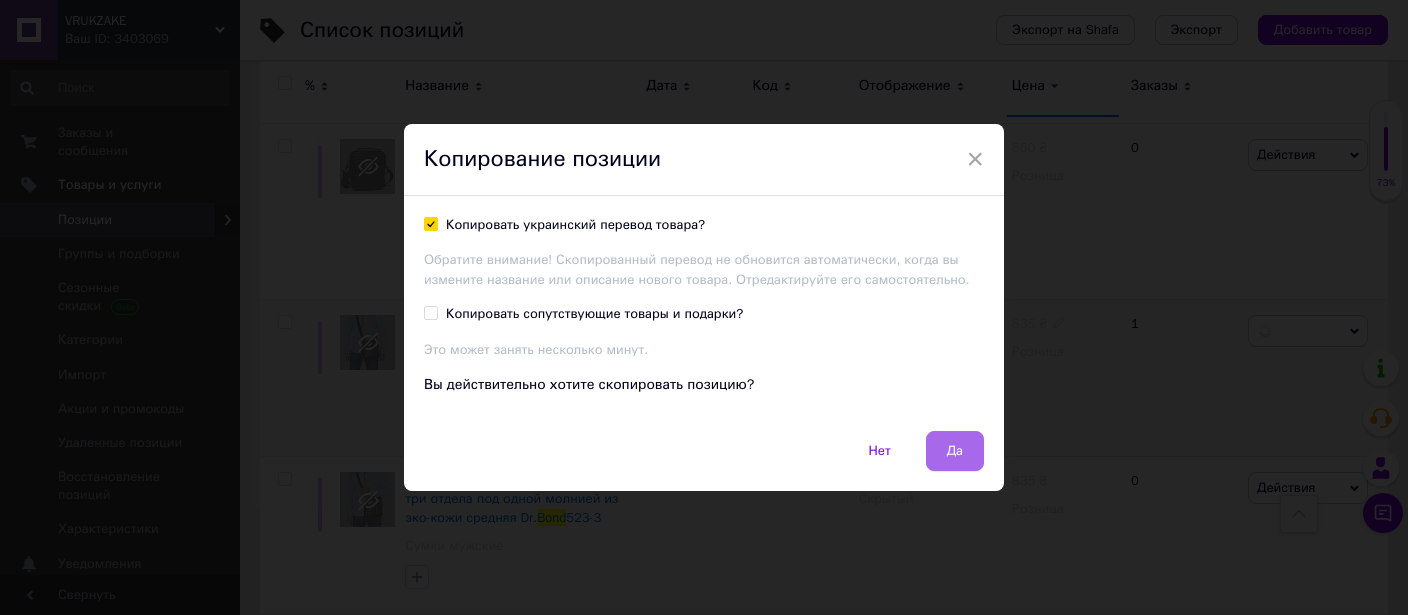 click on "Да" at bounding box center [955, 451] 